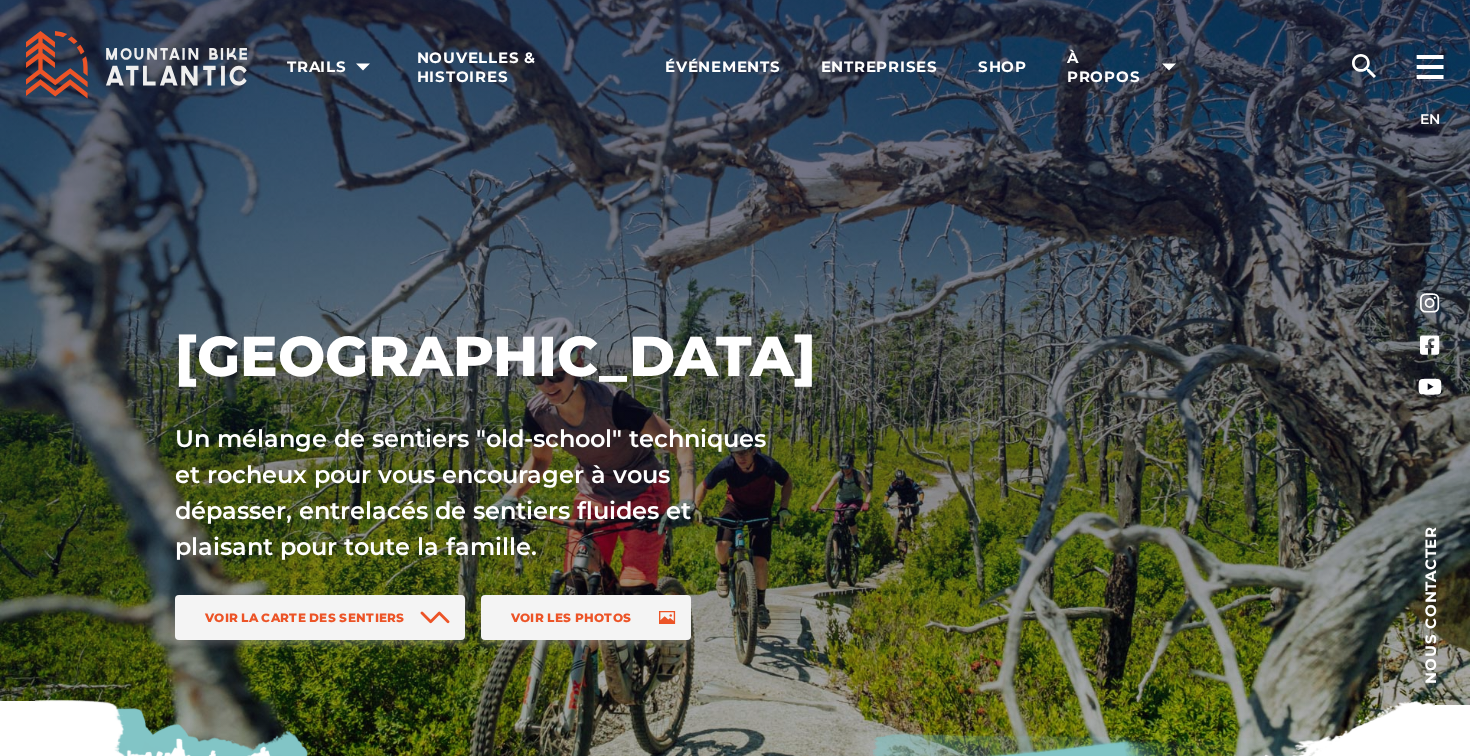 scroll, scrollTop: 611, scrollLeft: 0, axis: vertical 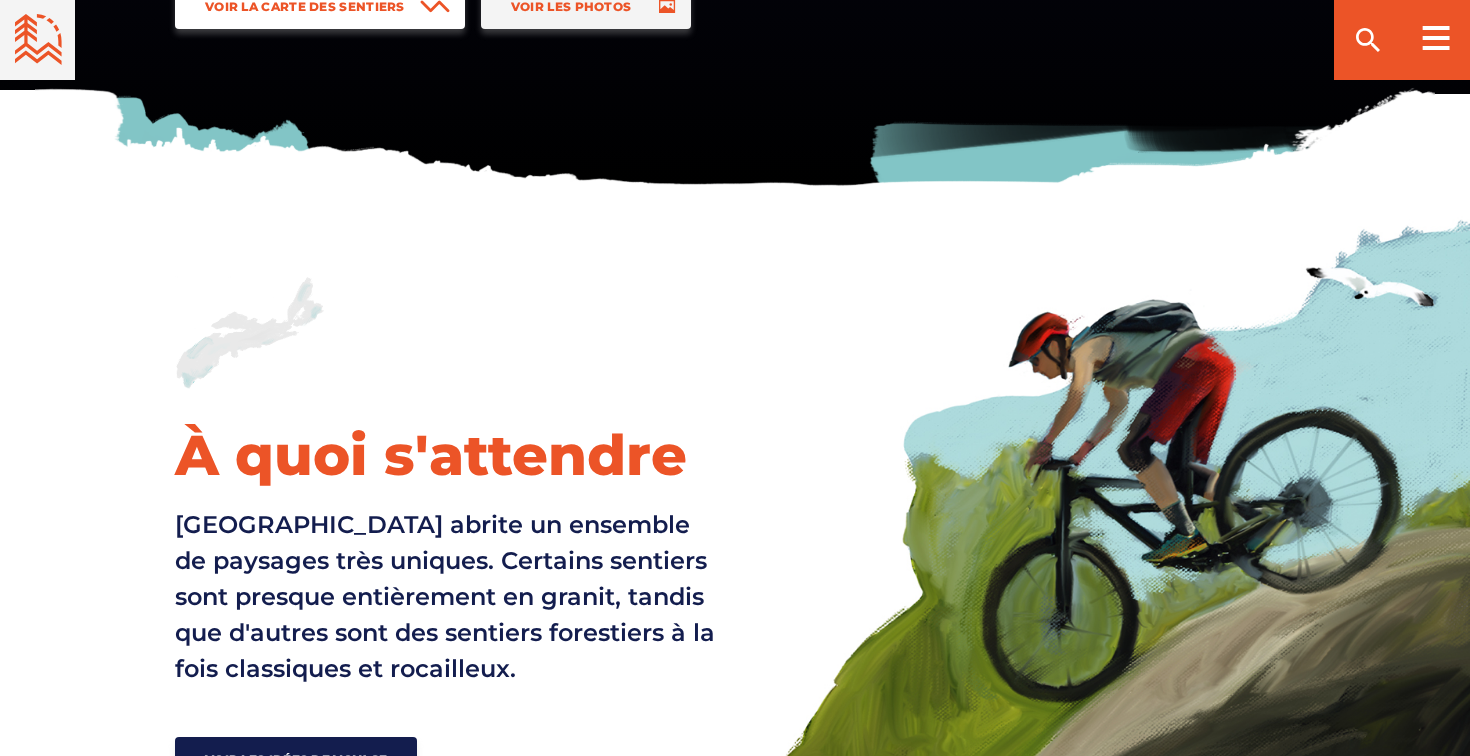 click at bounding box center (435, 6) 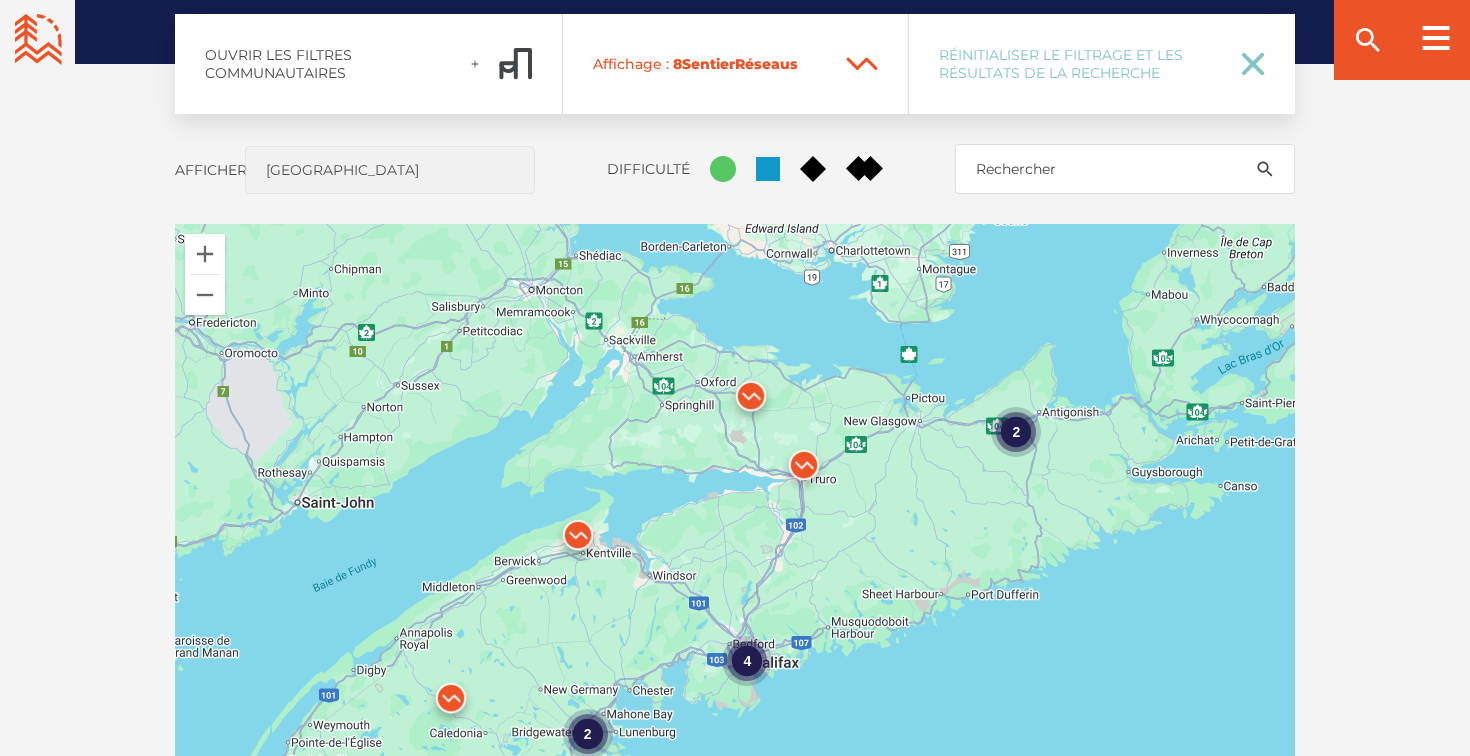 scroll, scrollTop: 1723, scrollLeft: 0, axis: vertical 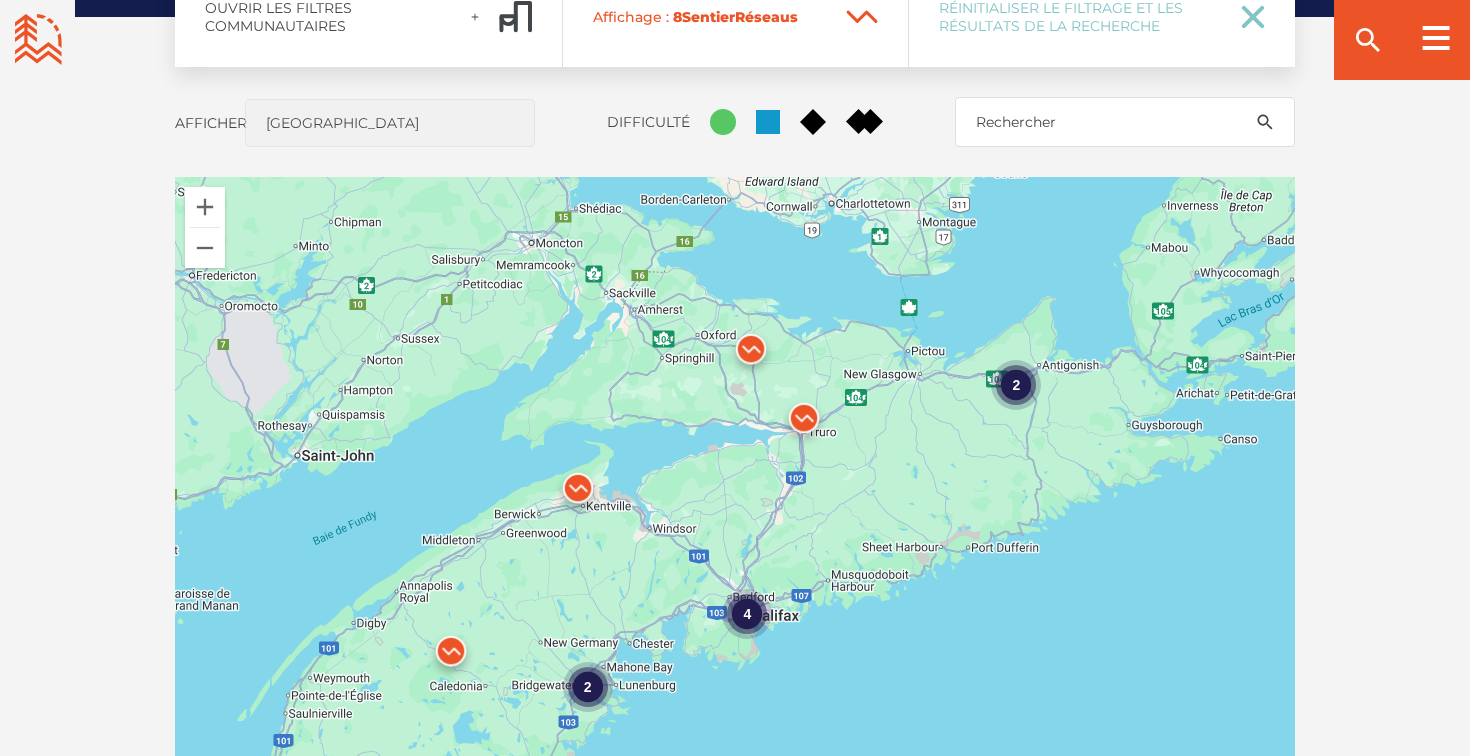 click at bounding box center (751, 354) 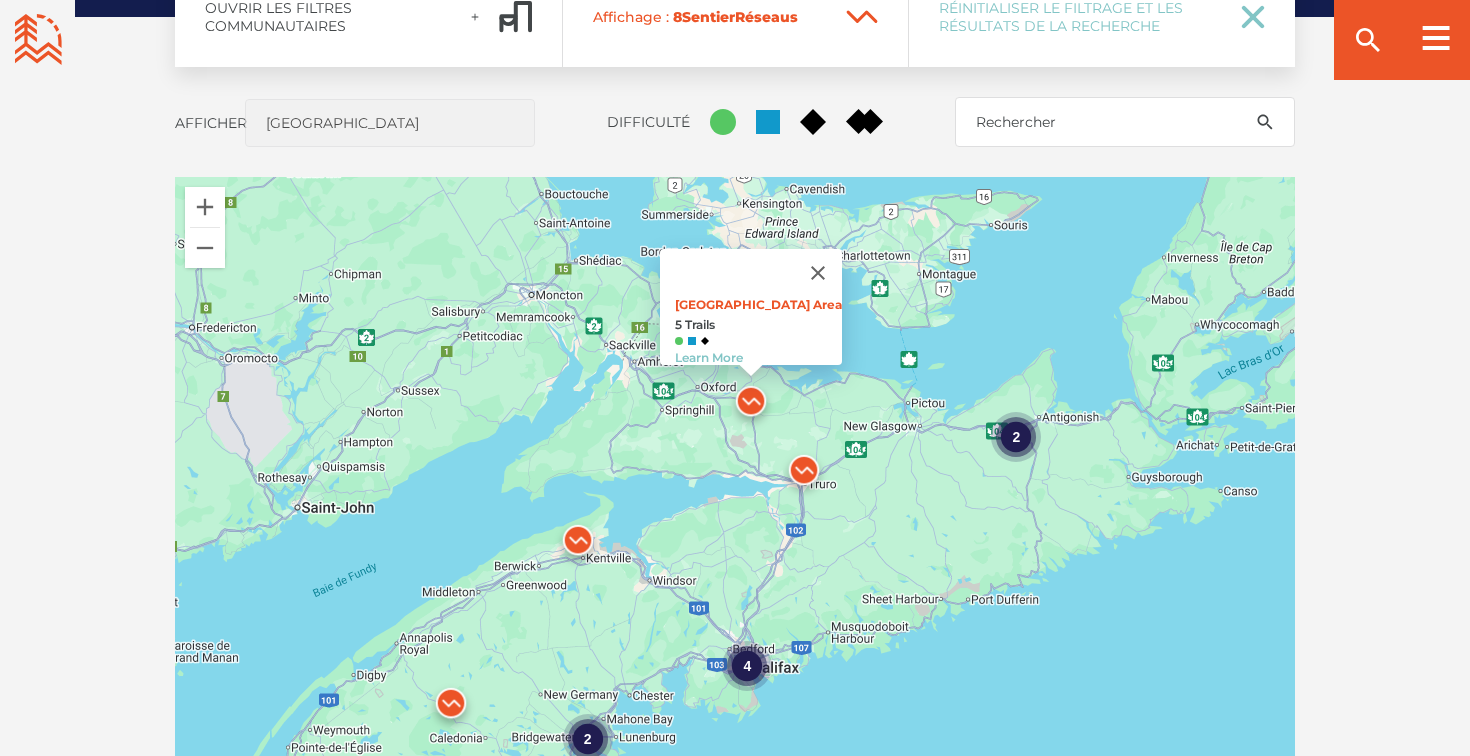 click at bounding box center (804, 475) 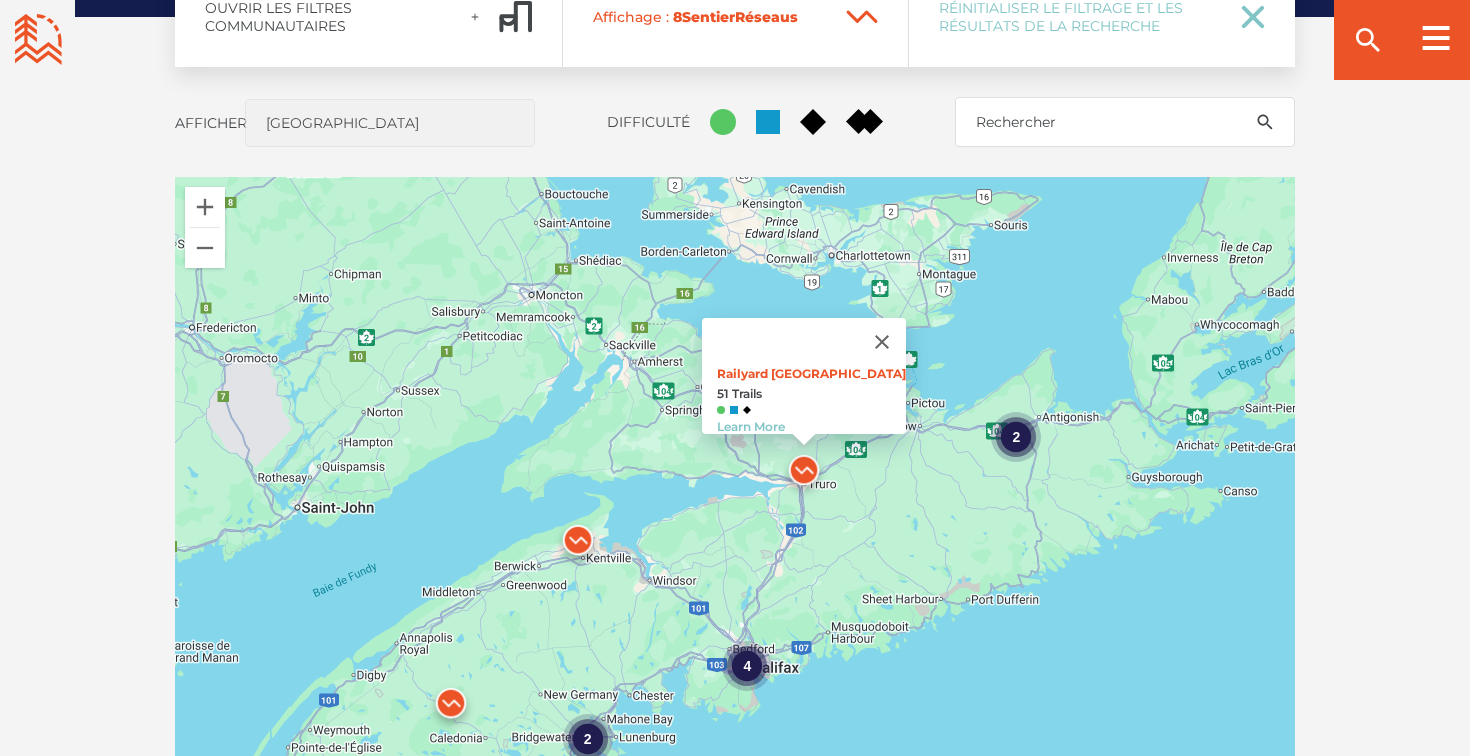 click at bounding box center [578, 545] 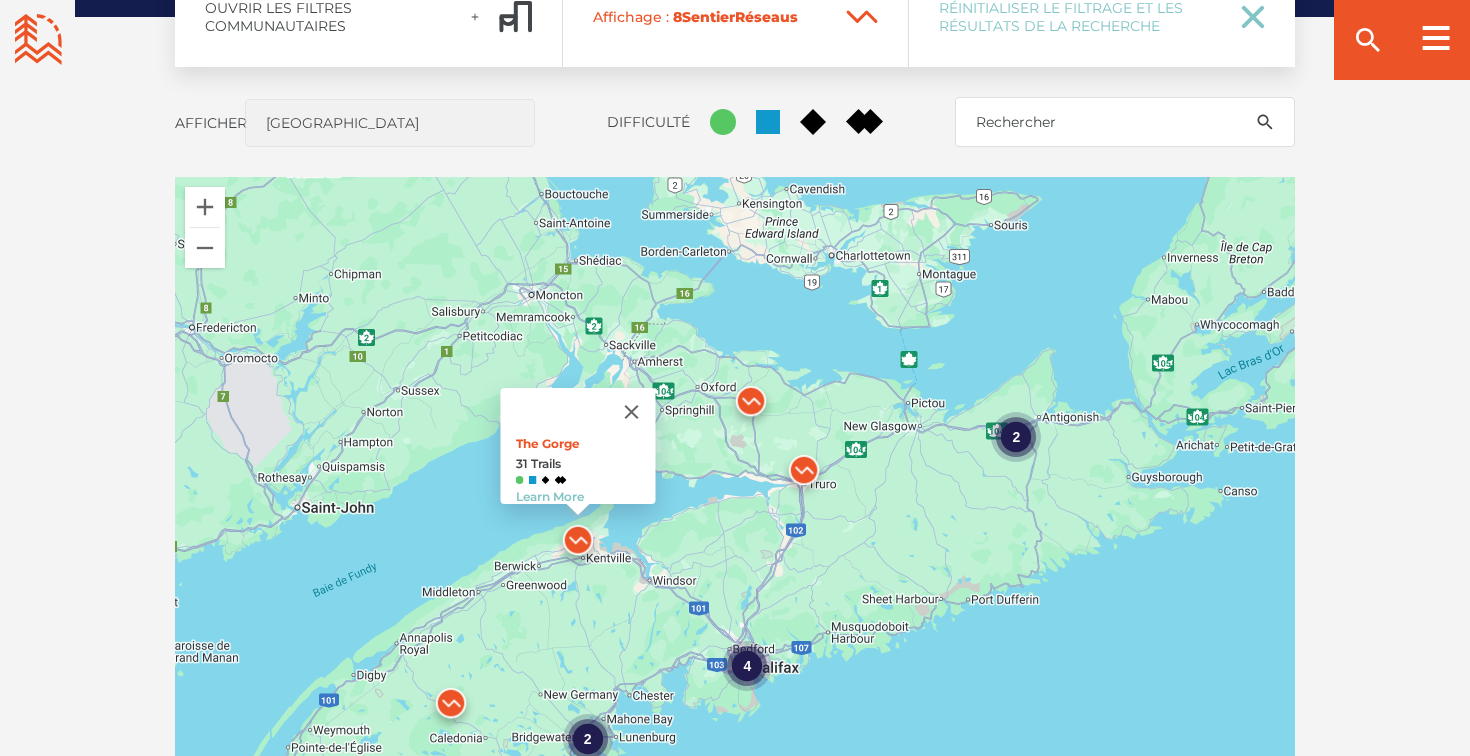 click at bounding box center (804, 475) 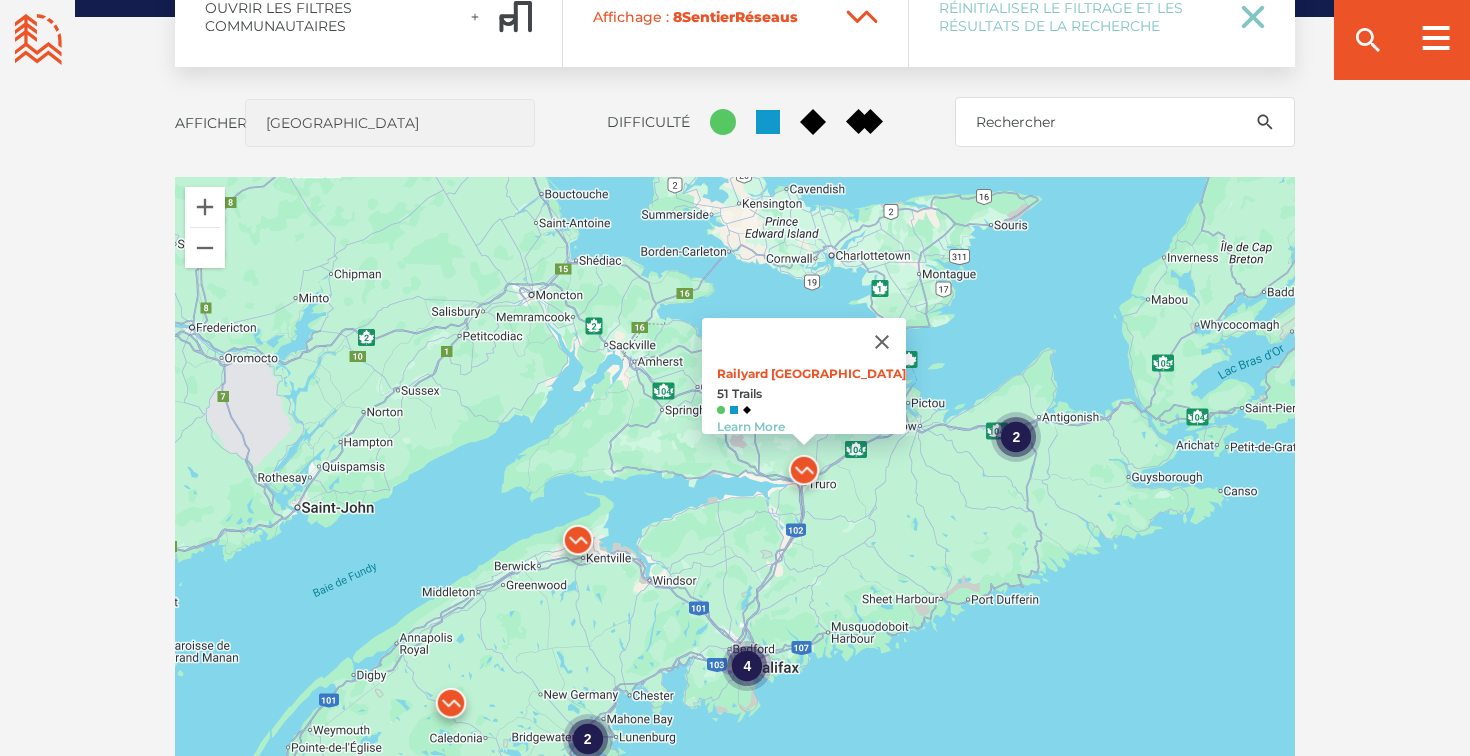 click at bounding box center (578, 545) 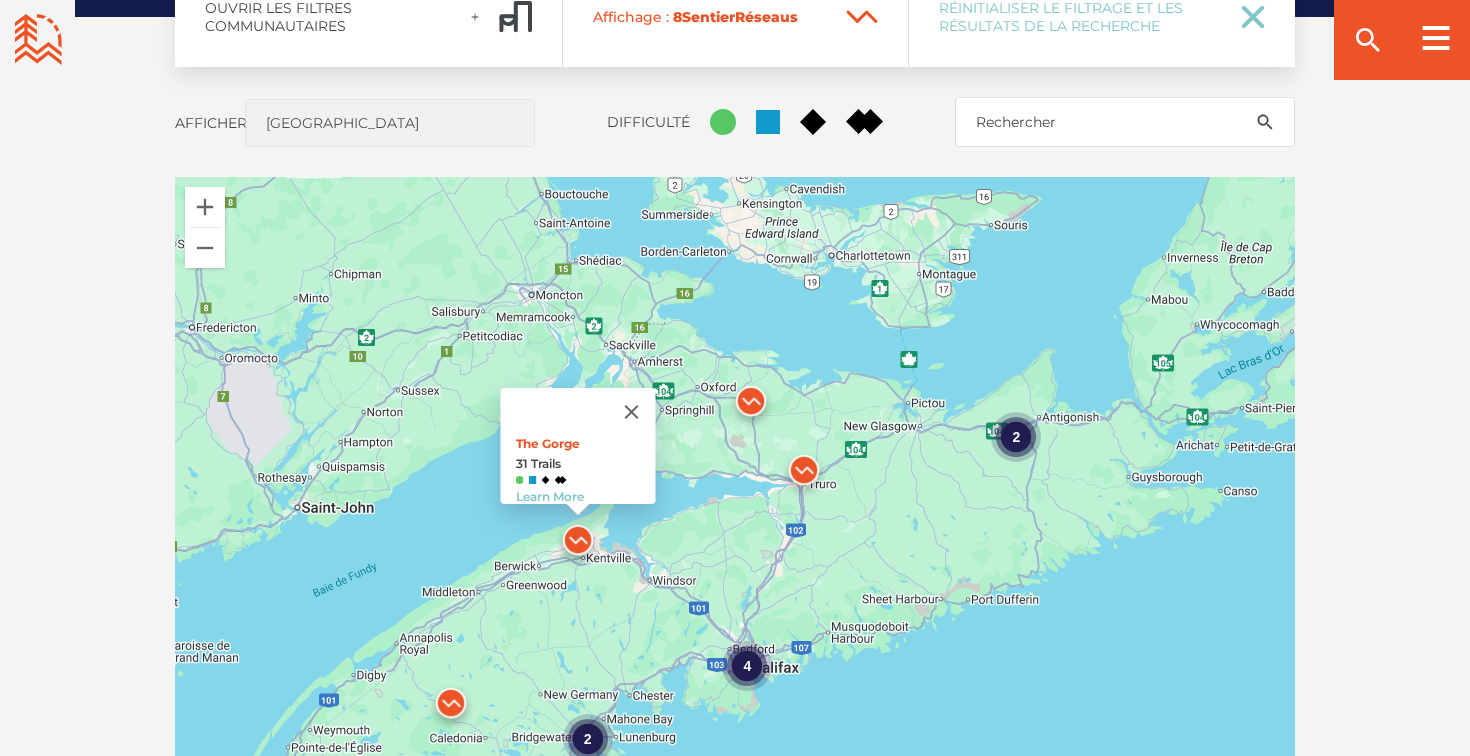 click on "2" at bounding box center (1016, 437) 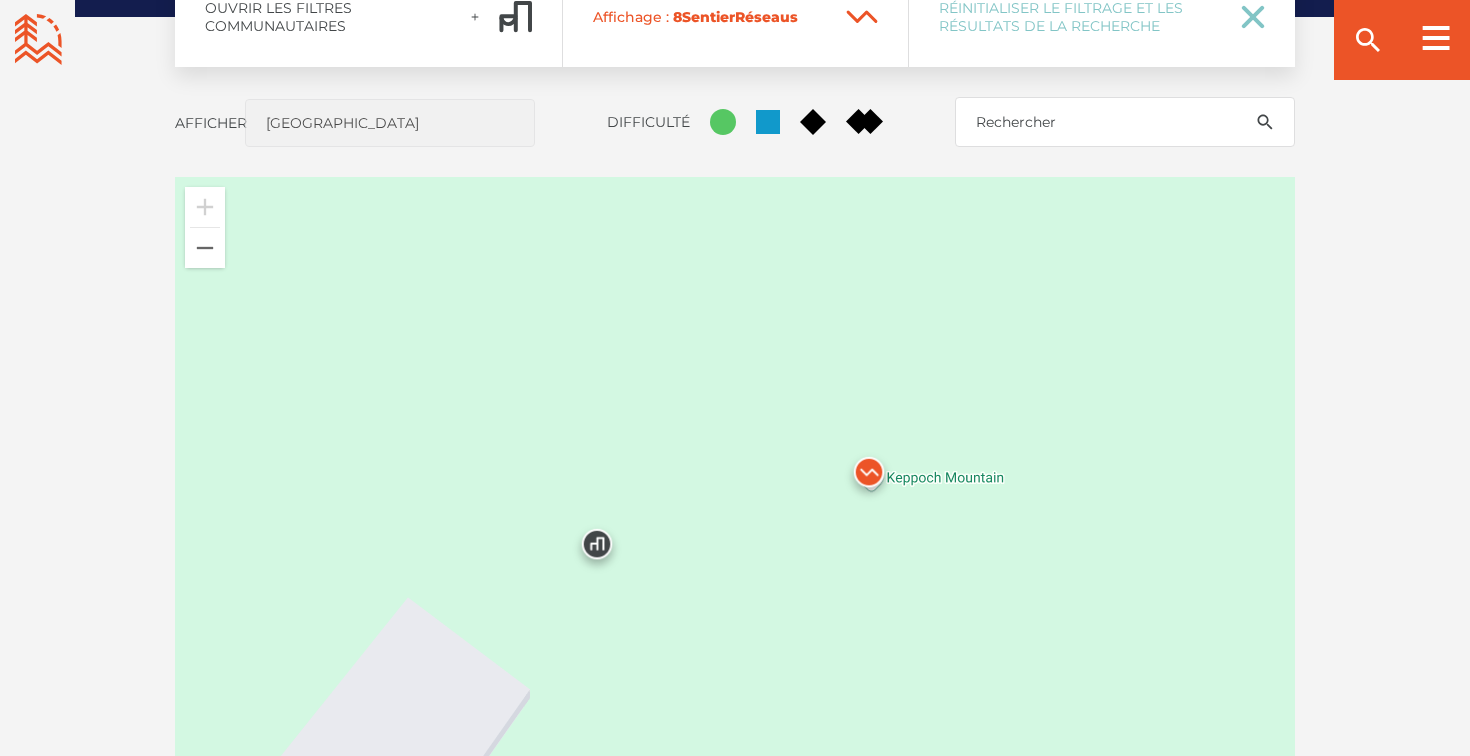 click at bounding box center (869, 477) 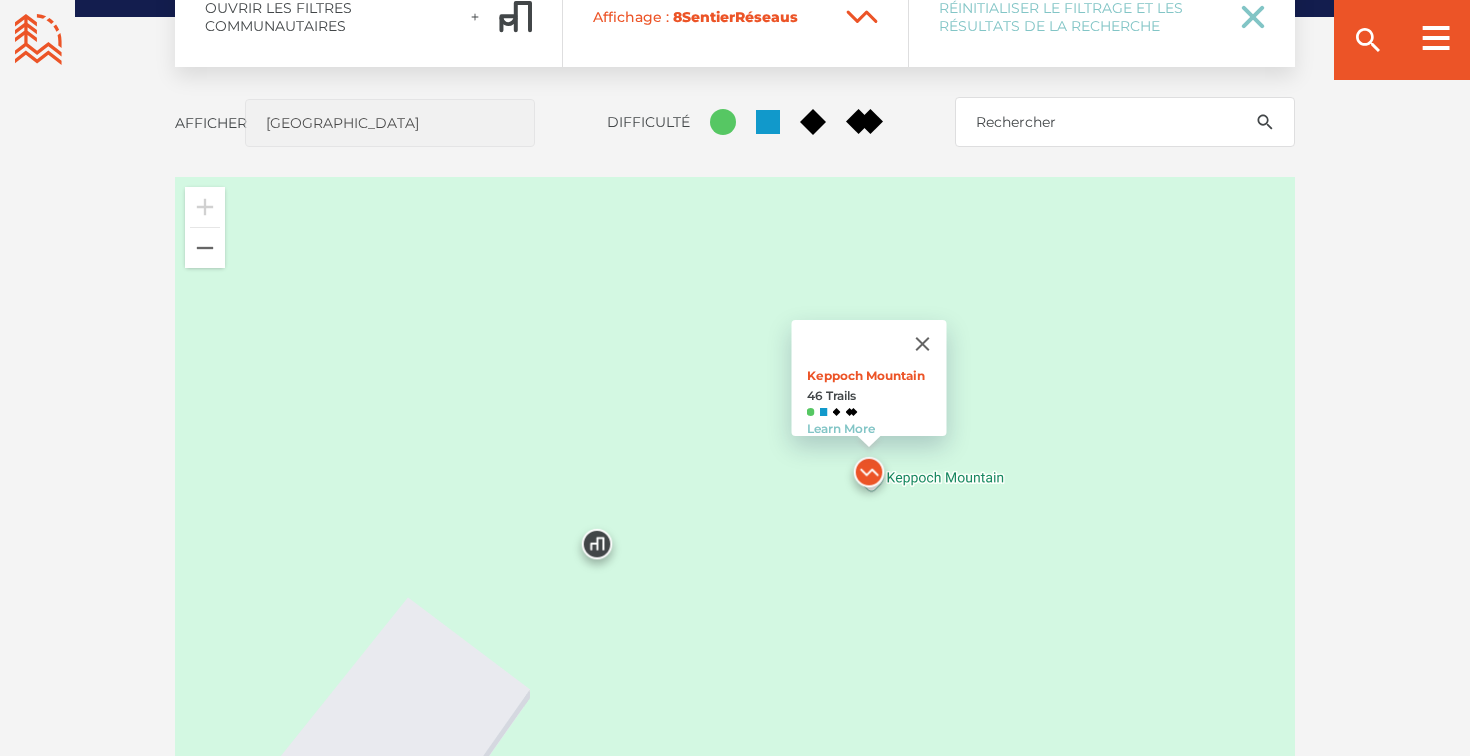 click at bounding box center (597, 549) 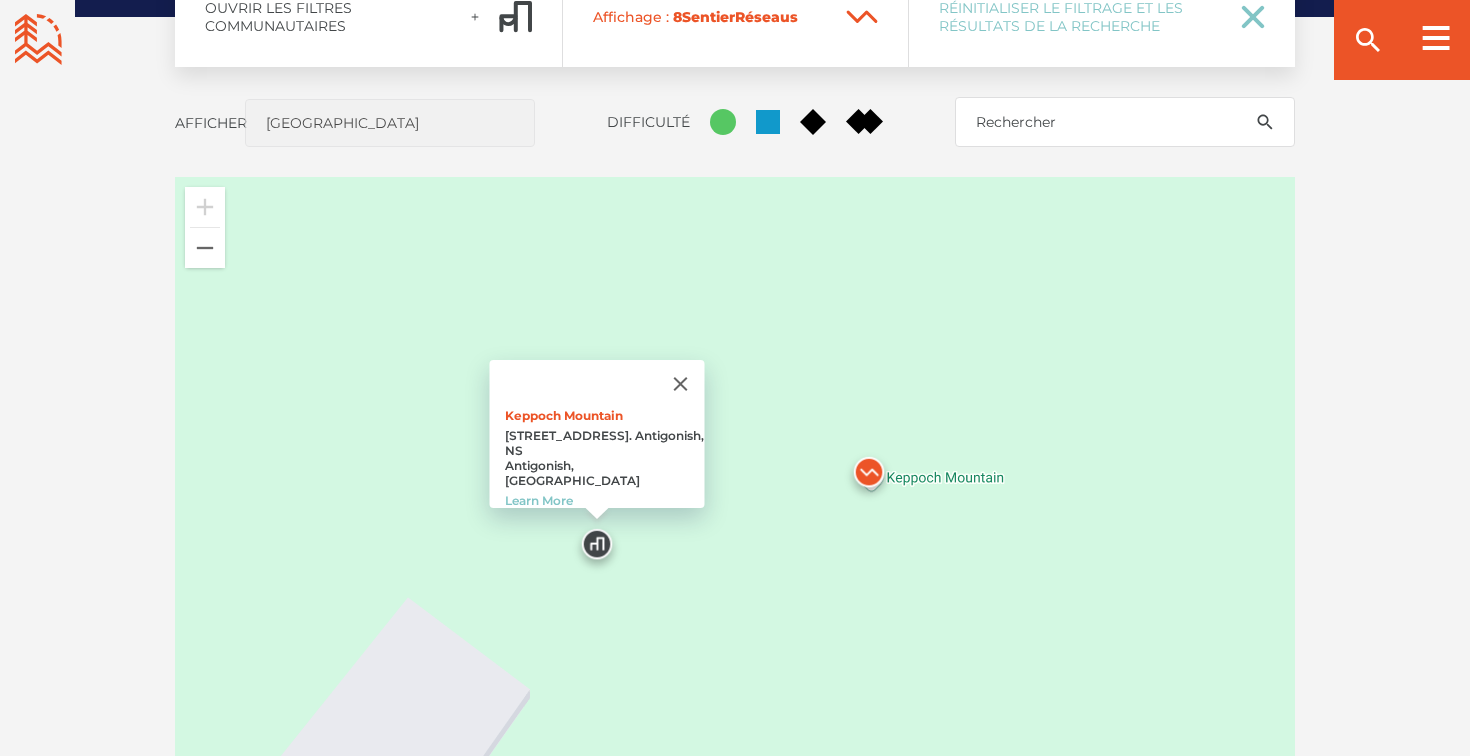 click at bounding box center (869, 477) 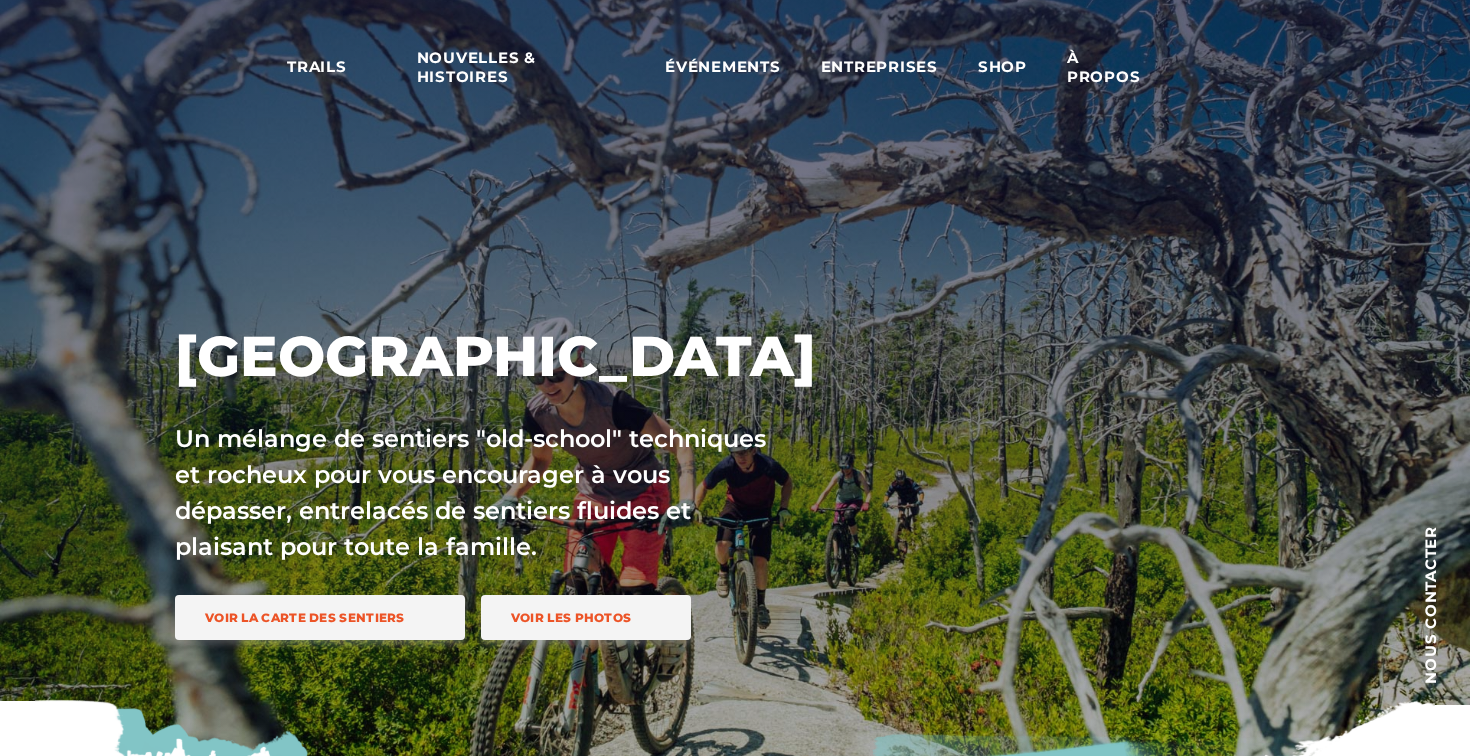 scroll, scrollTop: 0, scrollLeft: 0, axis: both 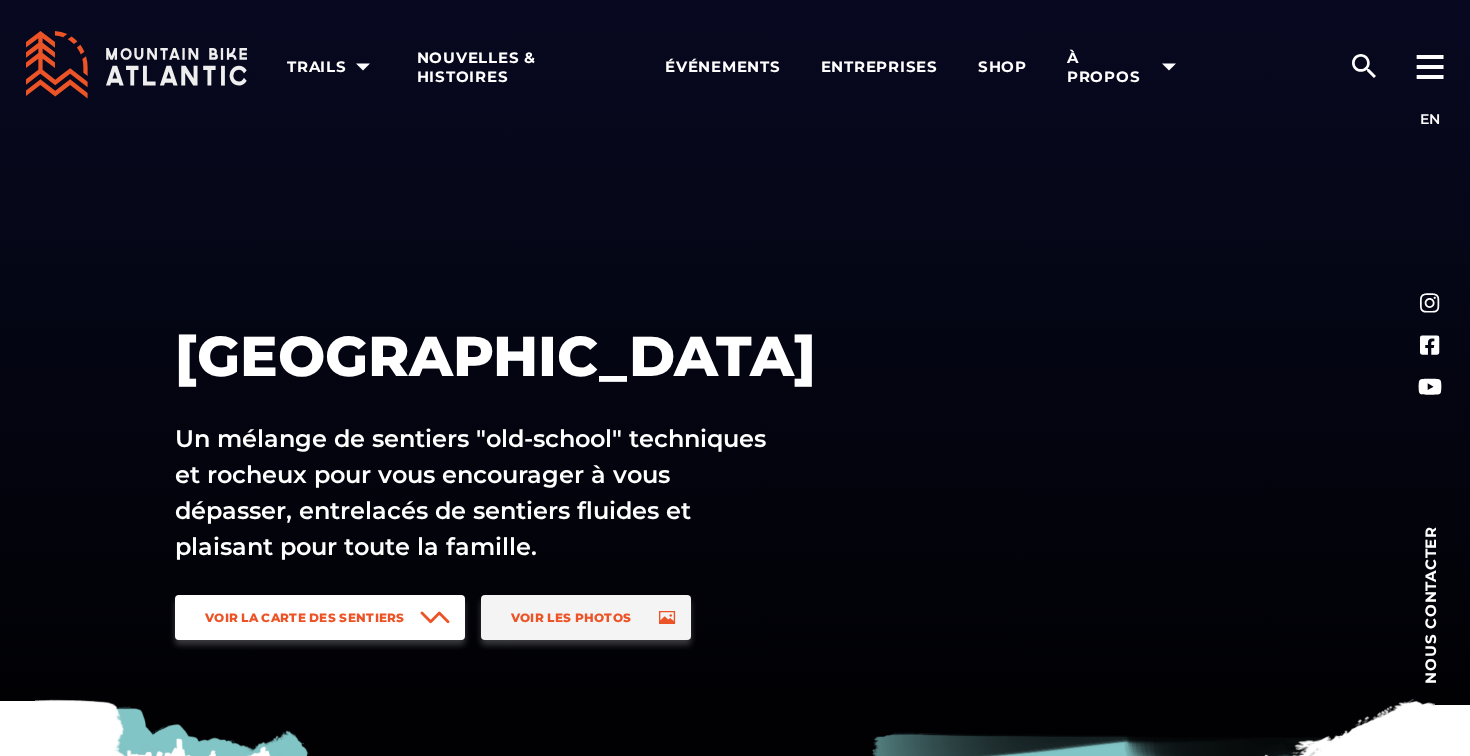 click on "Voir la carte des sentiers" at bounding box center (305, 617) 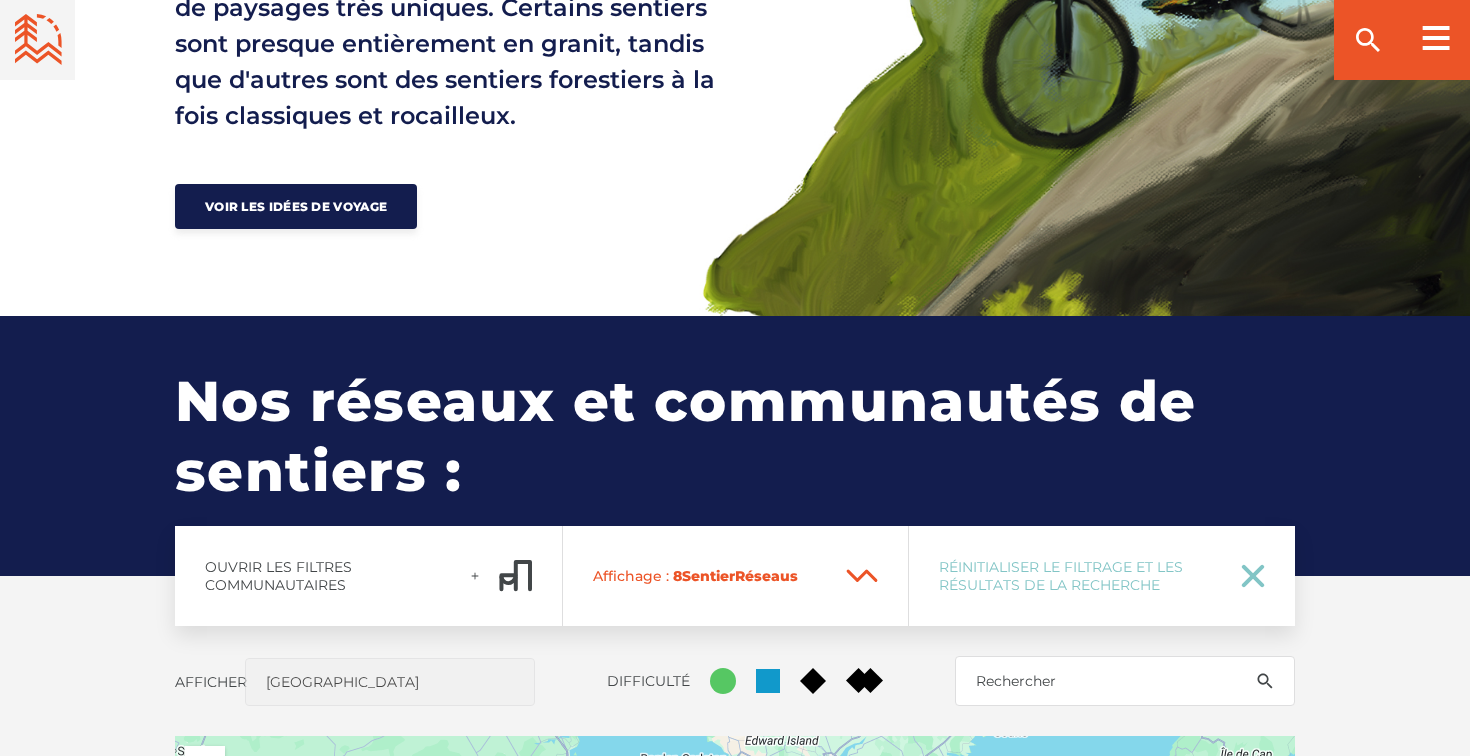 scroll, scrollTop: 1480, scrollLeft: 0, axis: vertical 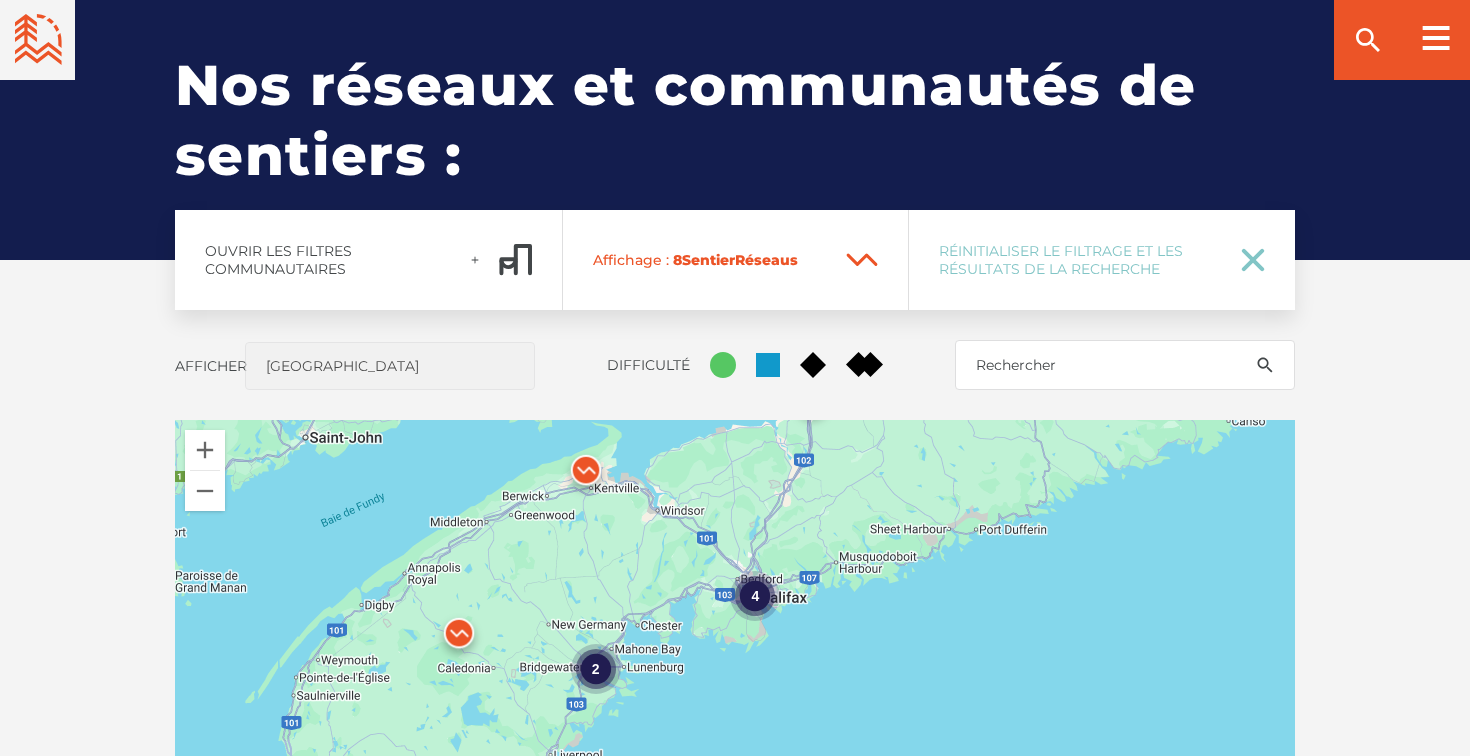drag, startPoint x: 594, startPoint y: 504, endPoint x: 602, endPoint y: 241, distance: 263.12164 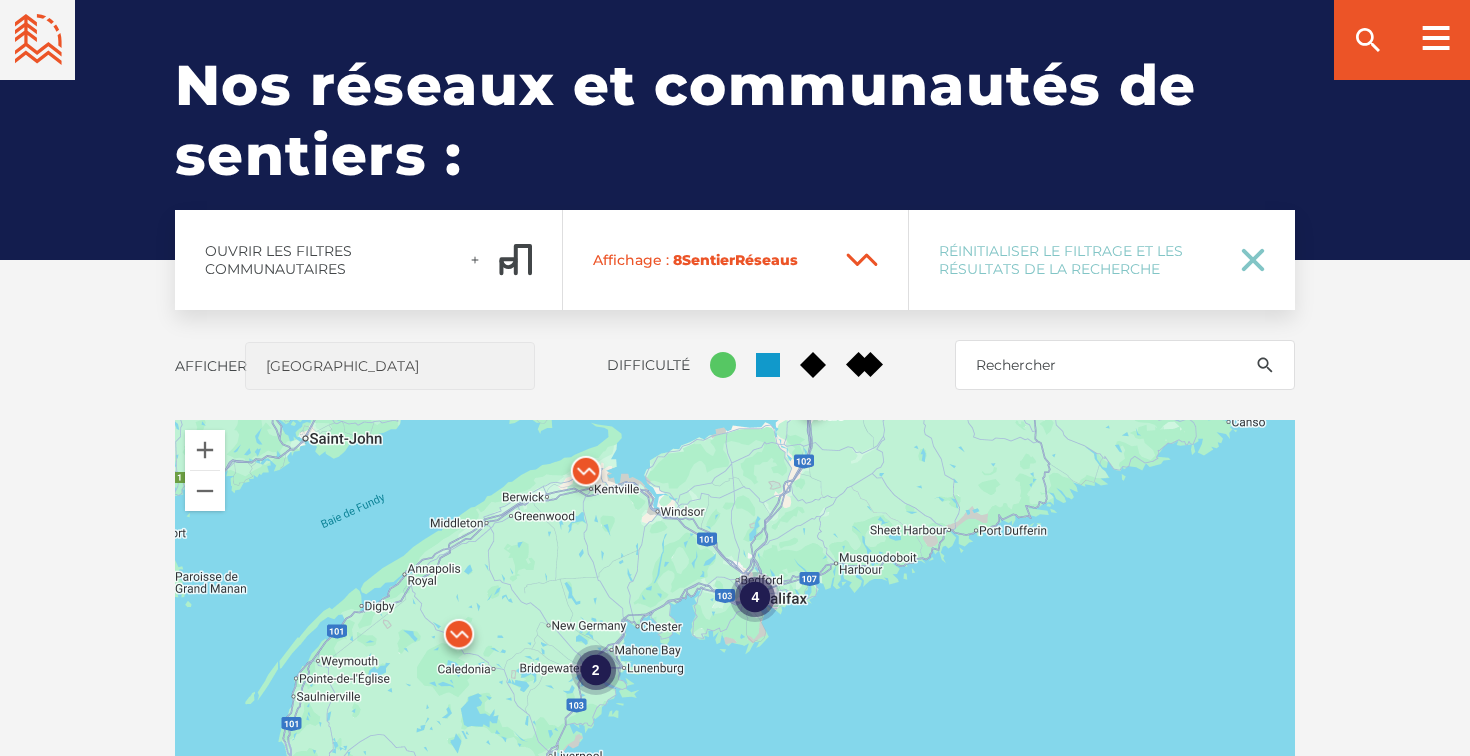 click at bounding box center (586, 476) 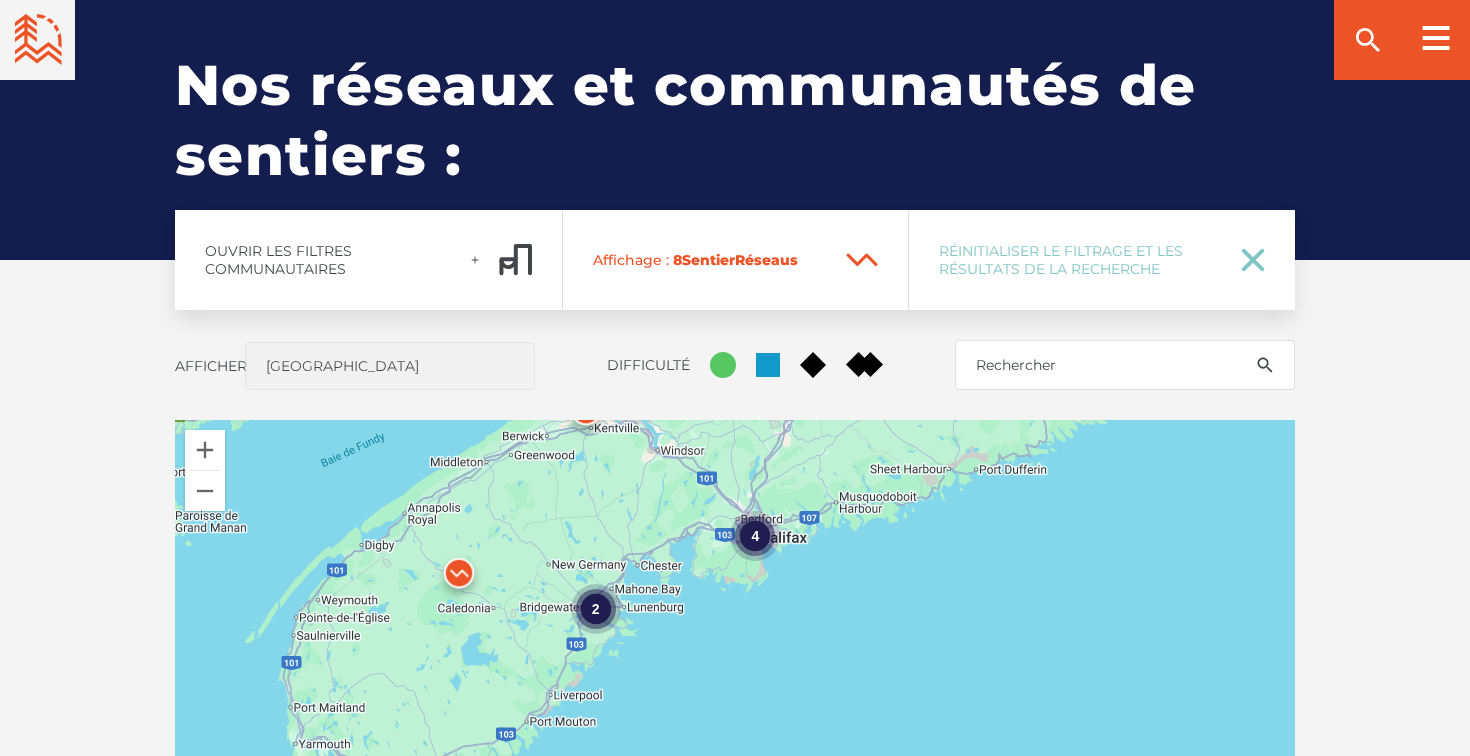 drag, startPoint x: 400, startPoint y: 577, endPoint x: 400, endPoint y: 336, distance: 241 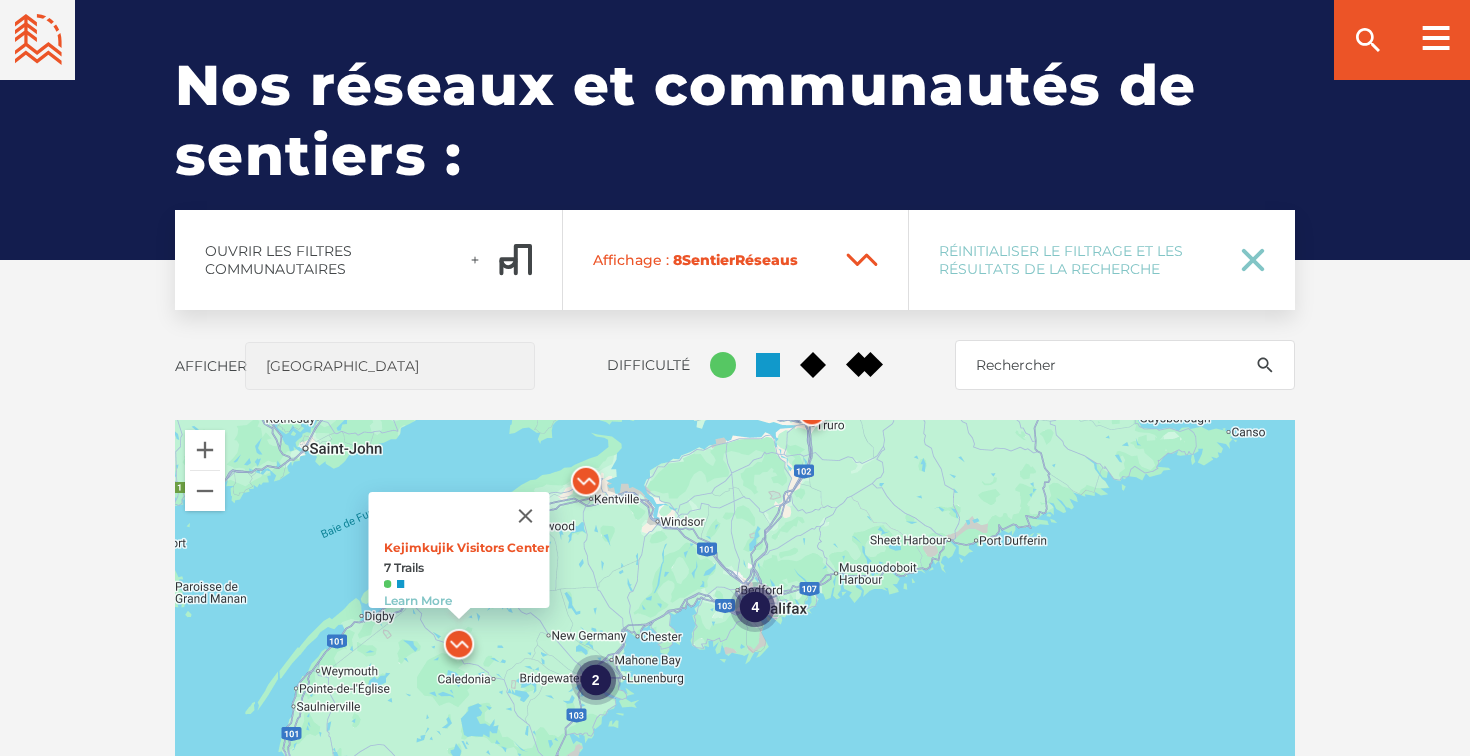 click on "2" at bounding box center (596, 680) 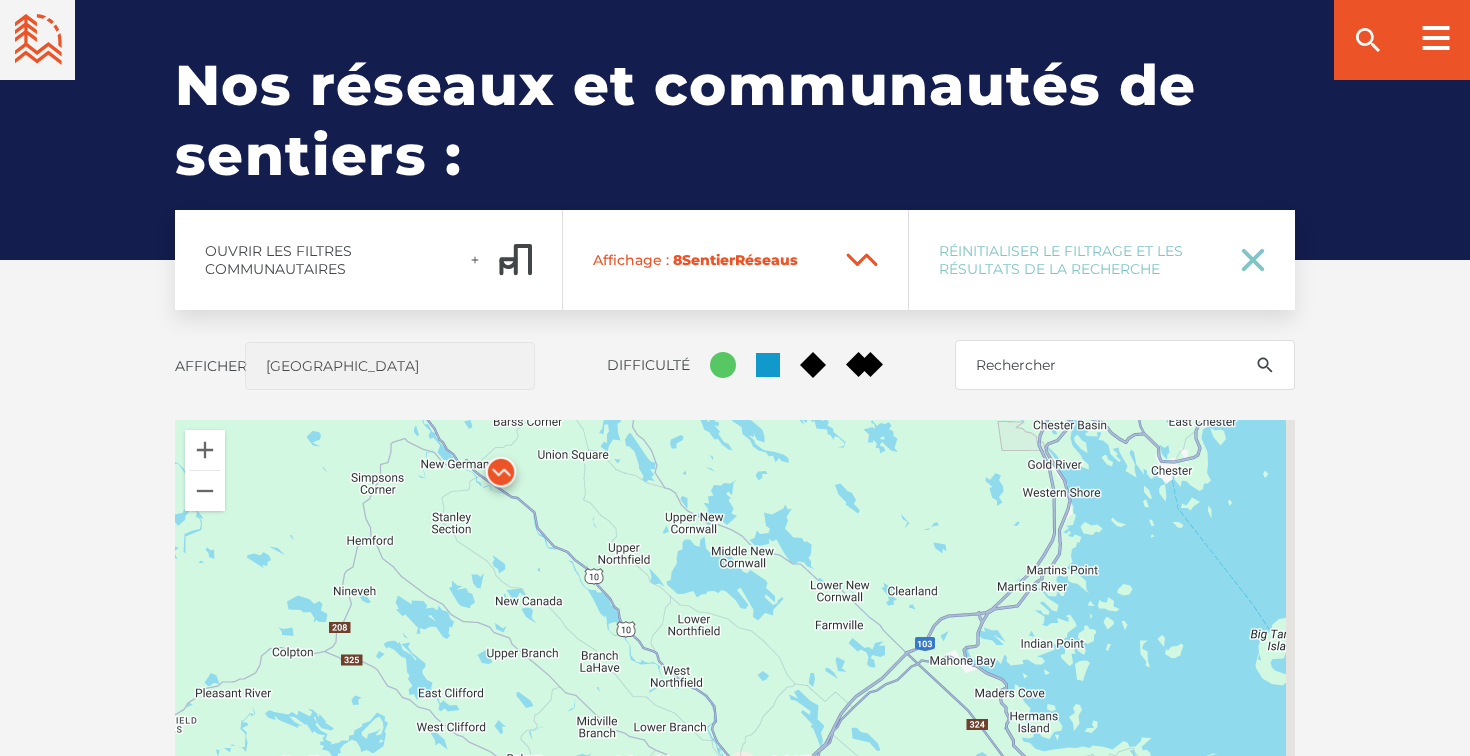 drag, startPoint x: 604, startPoint y: 674, endPoint x: 536, endPoint y: 556, distance: 136.19104 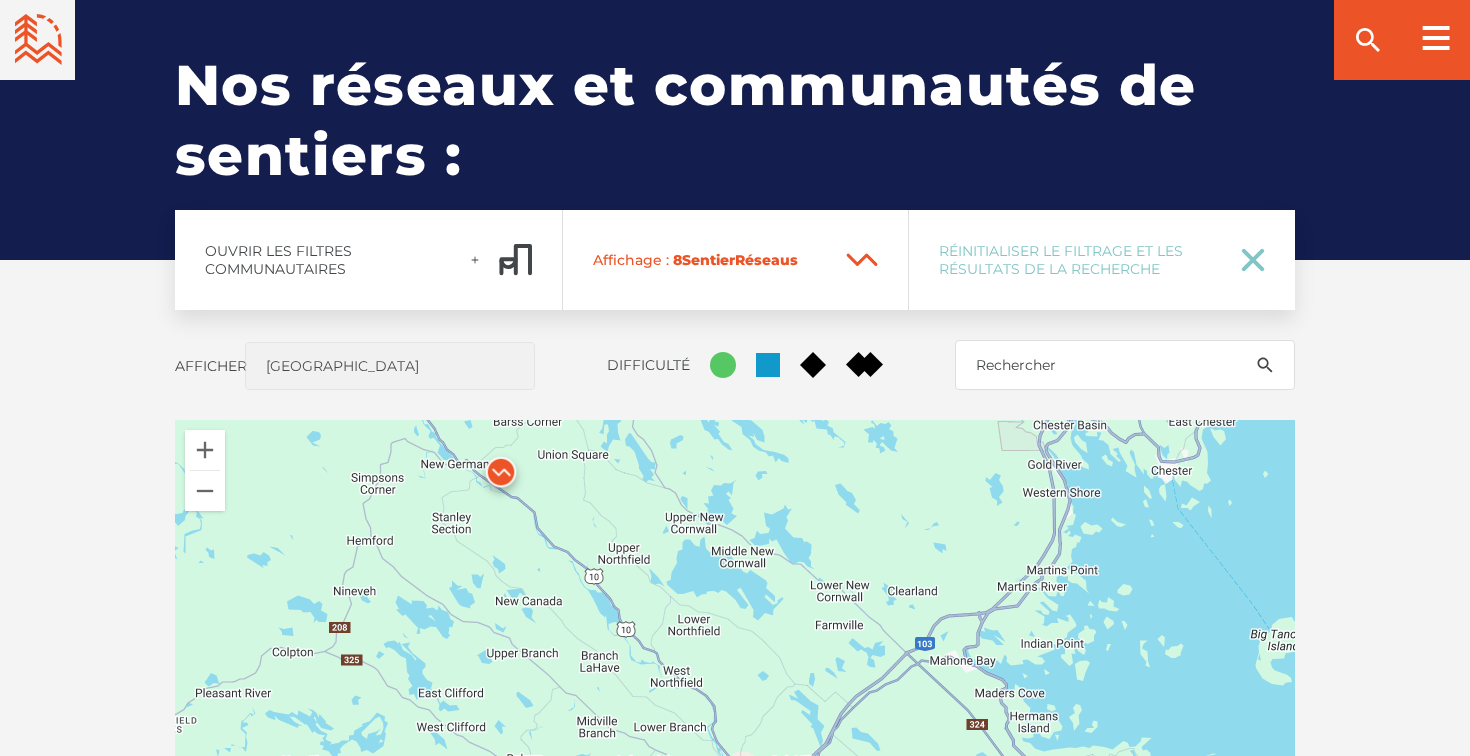 click at bounding box center (501, 477) 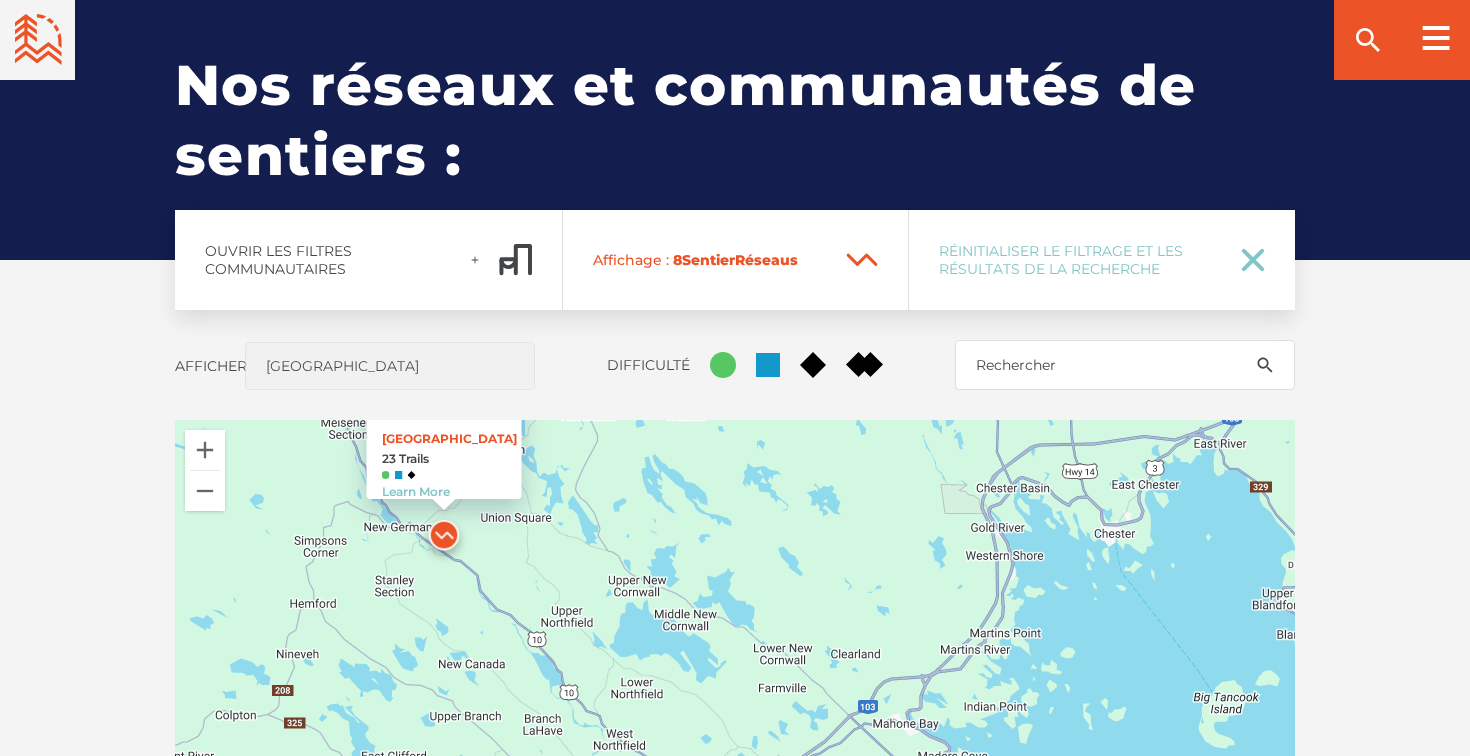 drag, startPoint x: 698, startPoint y: 522, endPoint x: 602, endPoint y: 300, distance: 241.86774 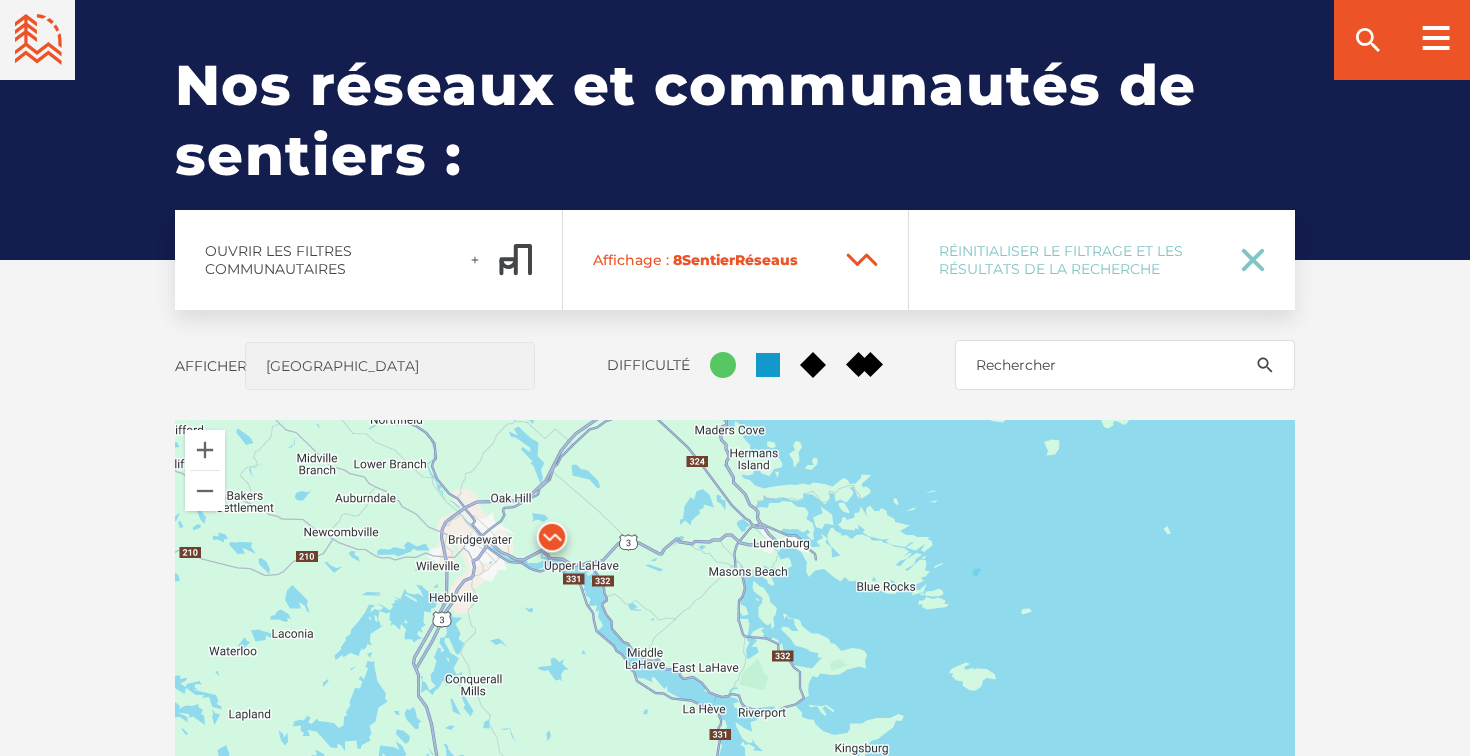 drag, startPoint x: 669, startPoint y: 470, endPoint x: 669, endPoint y: 718, distance: 248 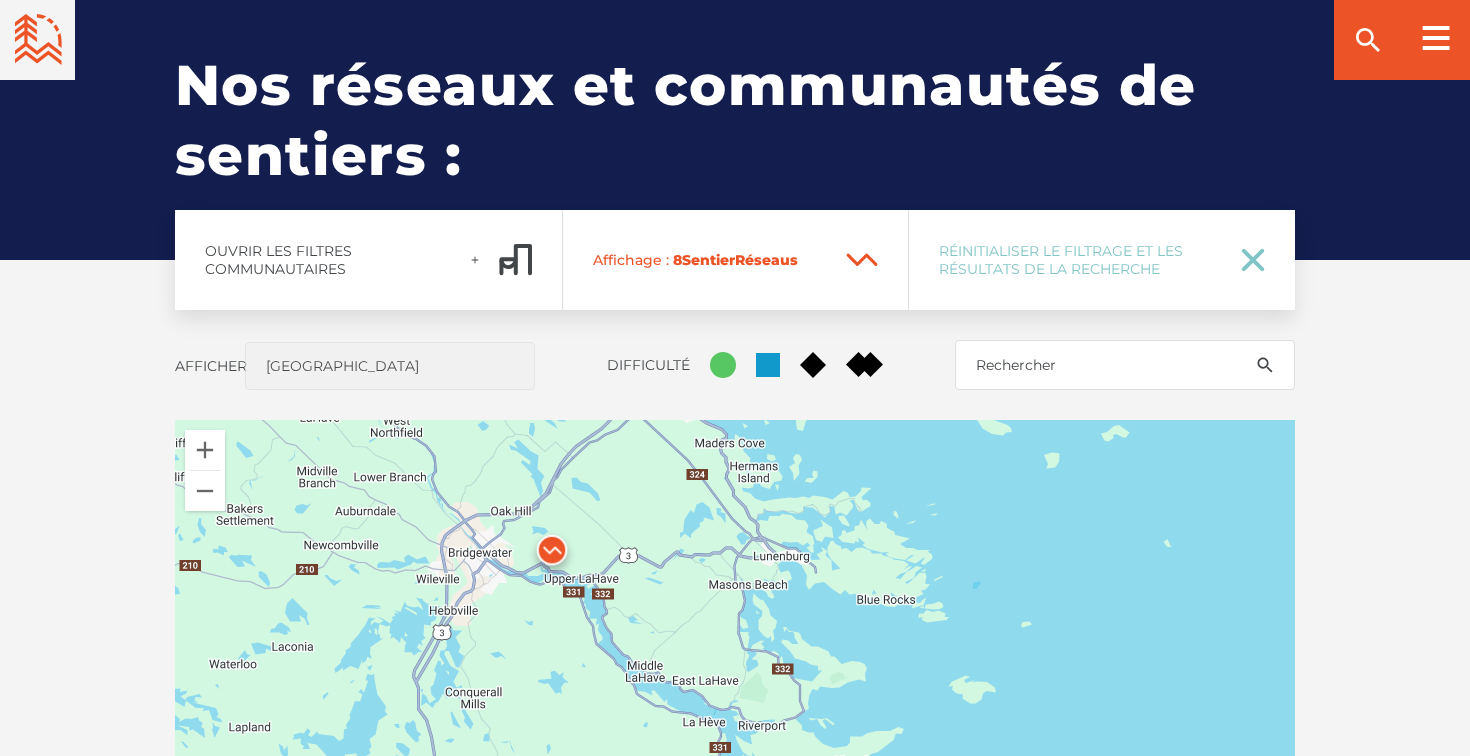 click at bounding box center (552, 555) 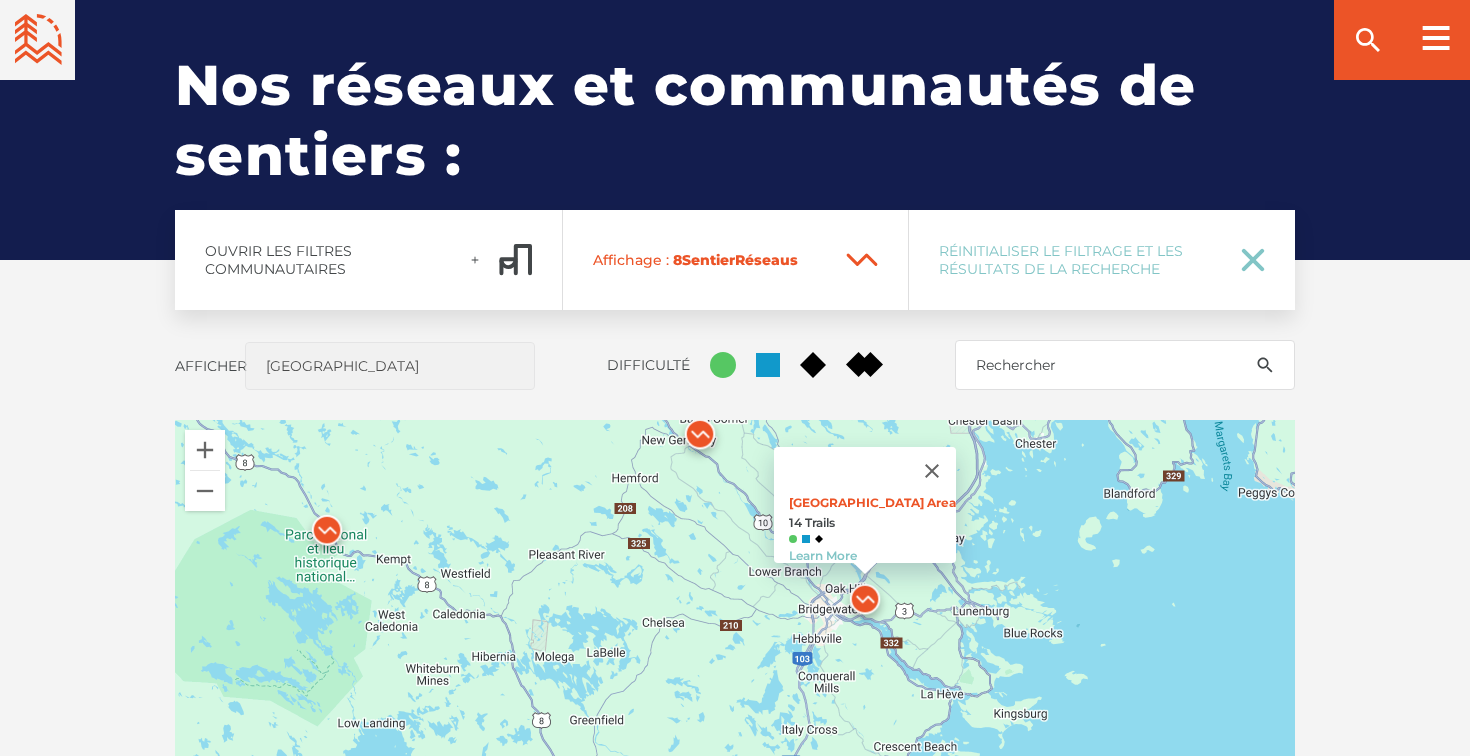 drag, startPoint x: 1205, startPoint y: 536, endPoint x: 1078, endPoint y: 708, distance: 213.80598 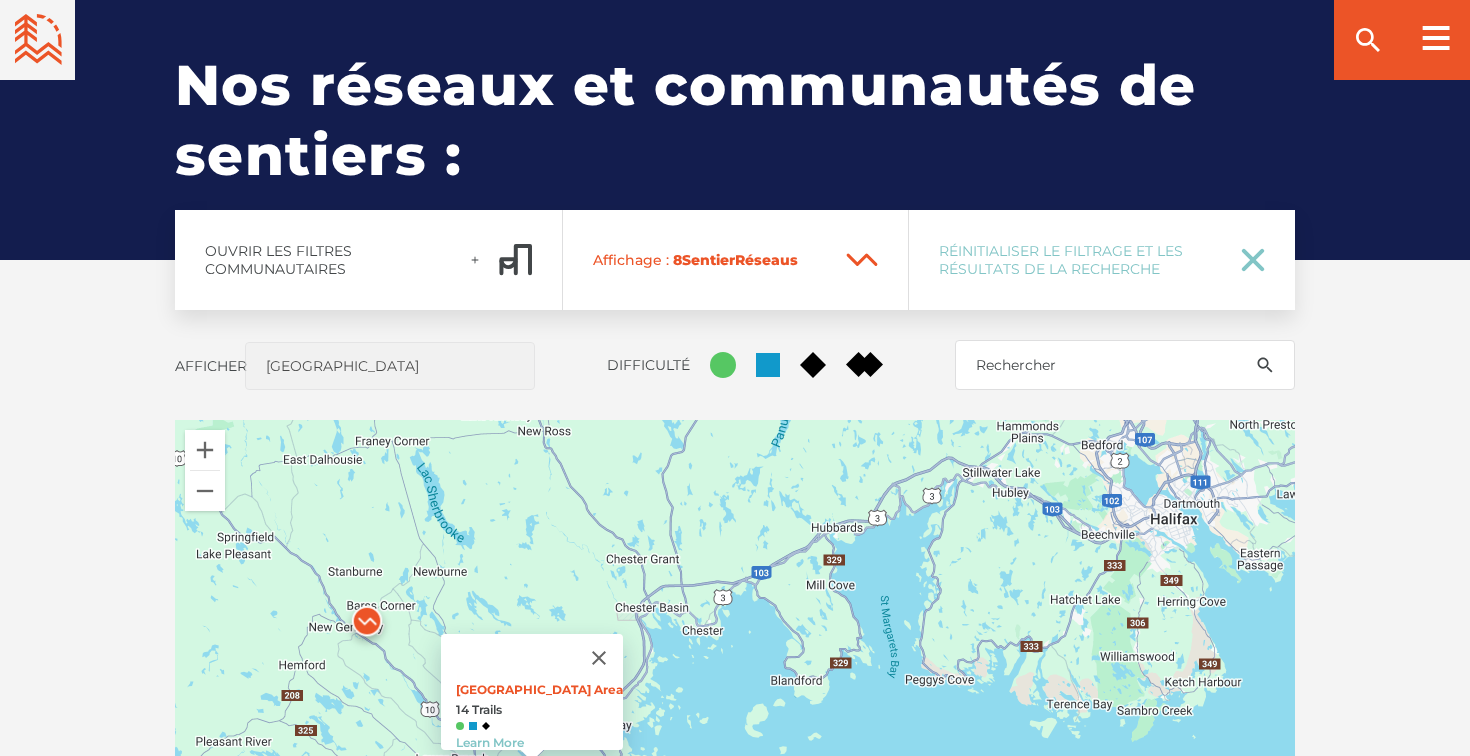 drag, startPoint x: 908, startPoint y: 605, endPoint x: 676, endPoint y: 644, distance: 235.25519 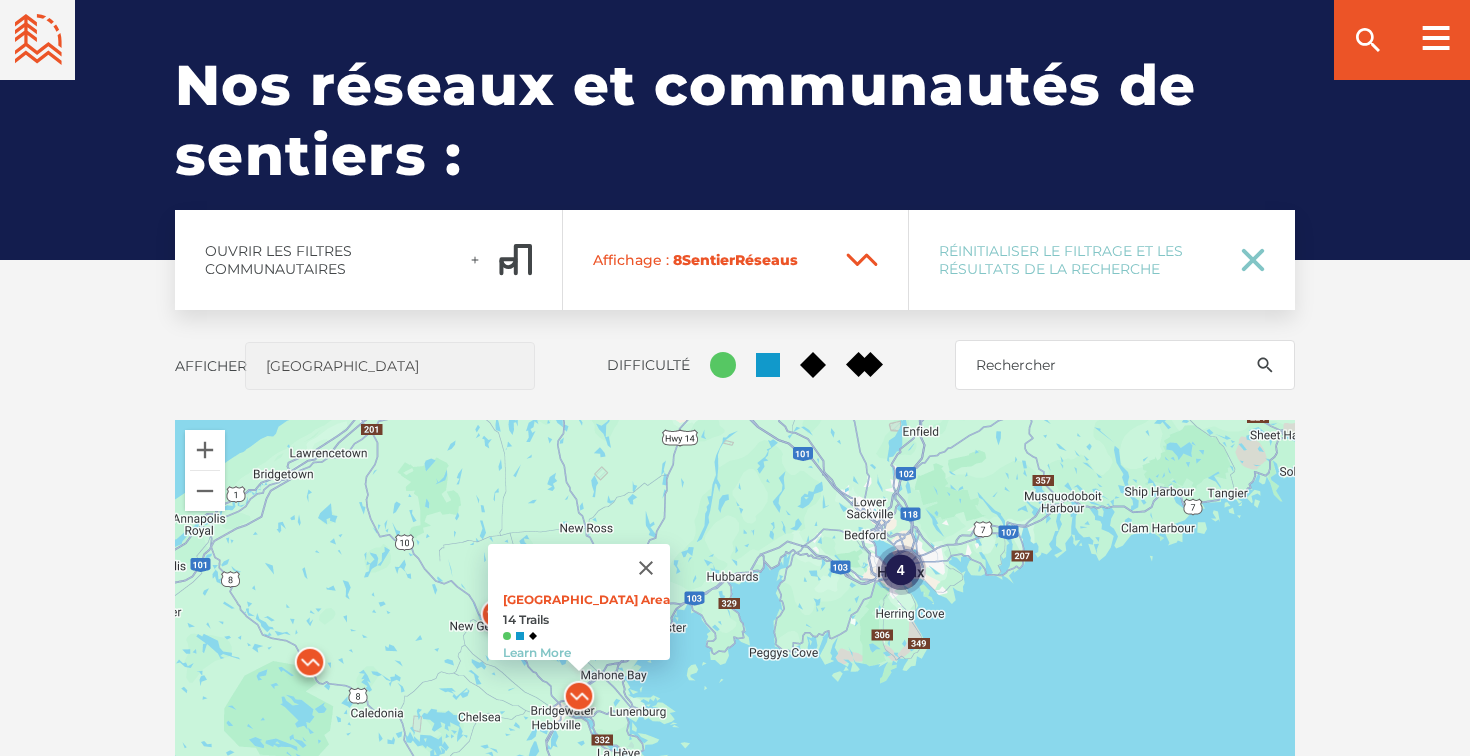 click on "4" at bounding box center (901, 570) 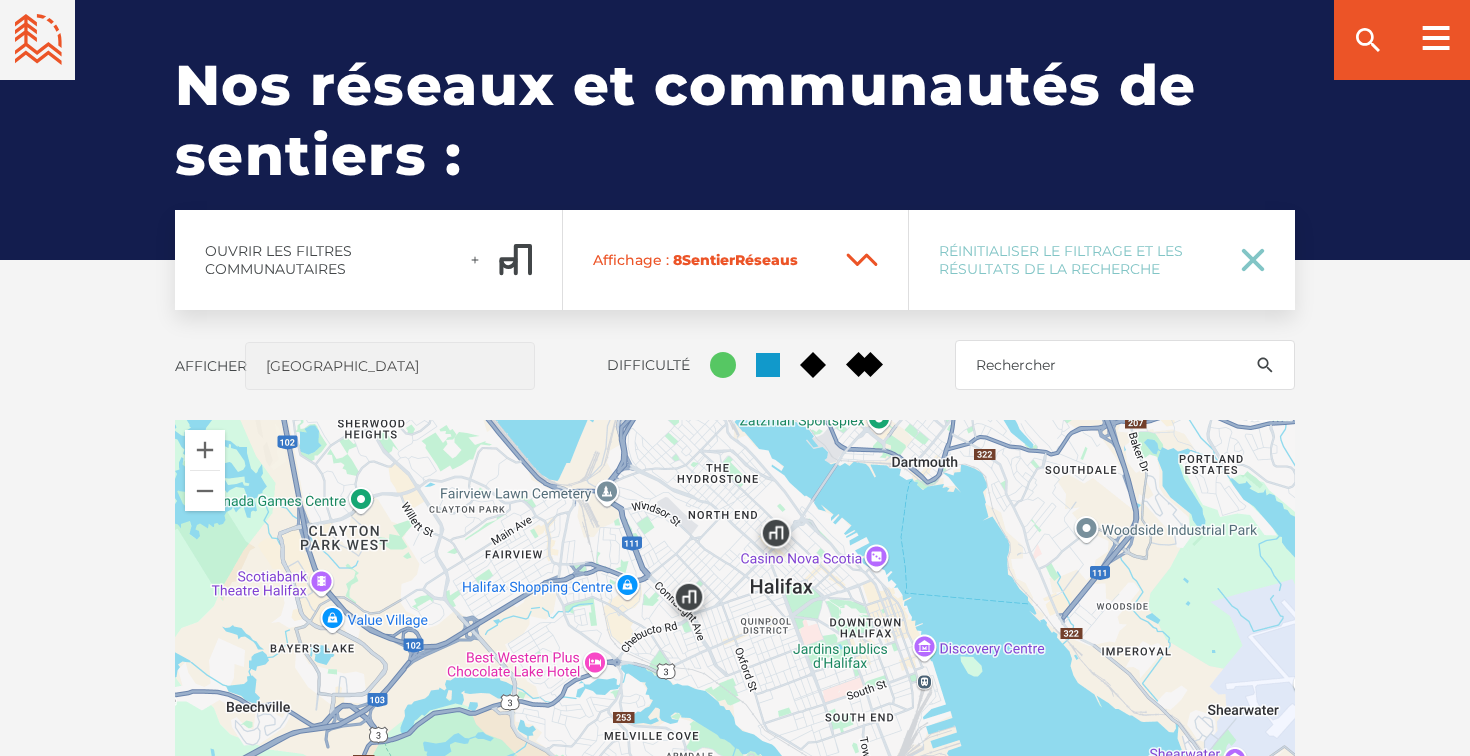 click at bounding box center (776, 538) 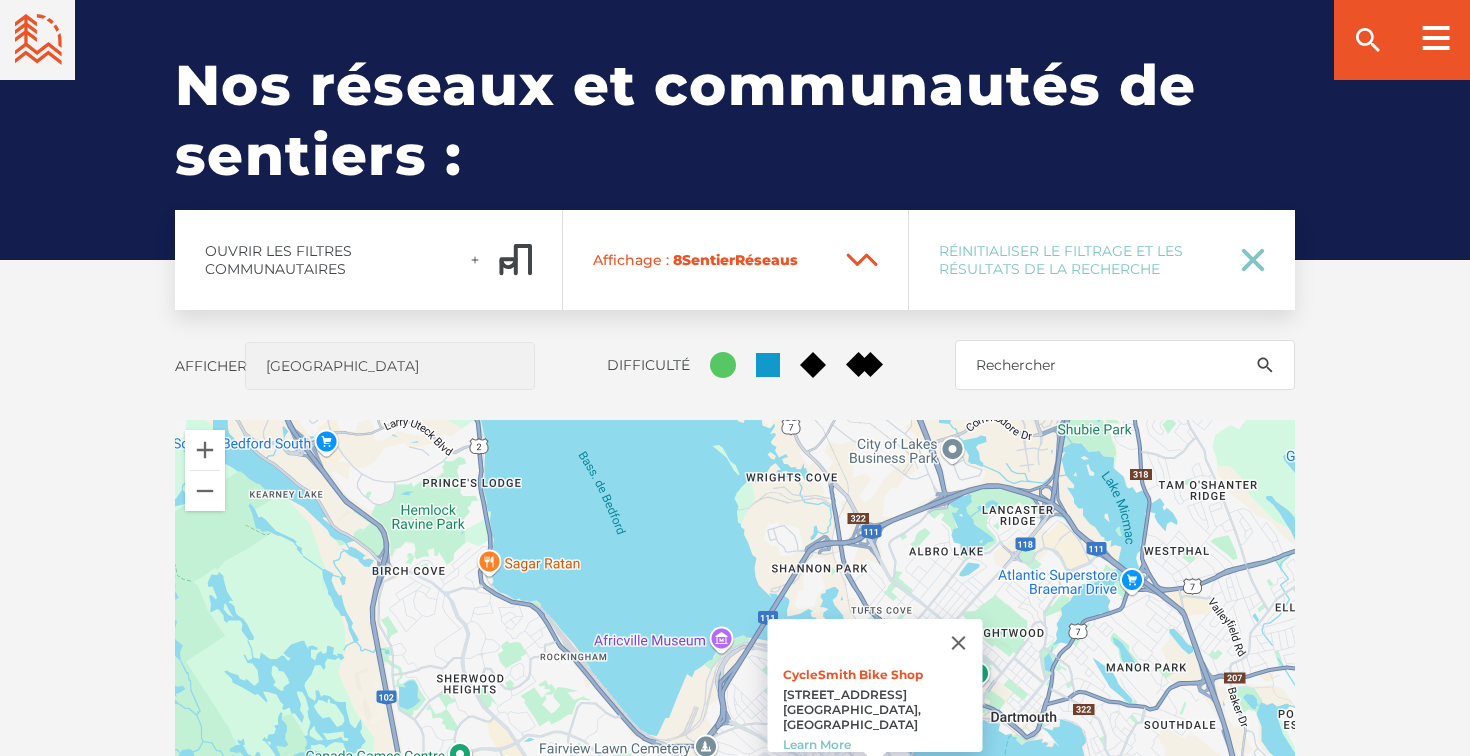 drag, startPoint x: 547, startPoint y: 501, endPoint x: 649, endPoint y: 647, distance: 178.10109 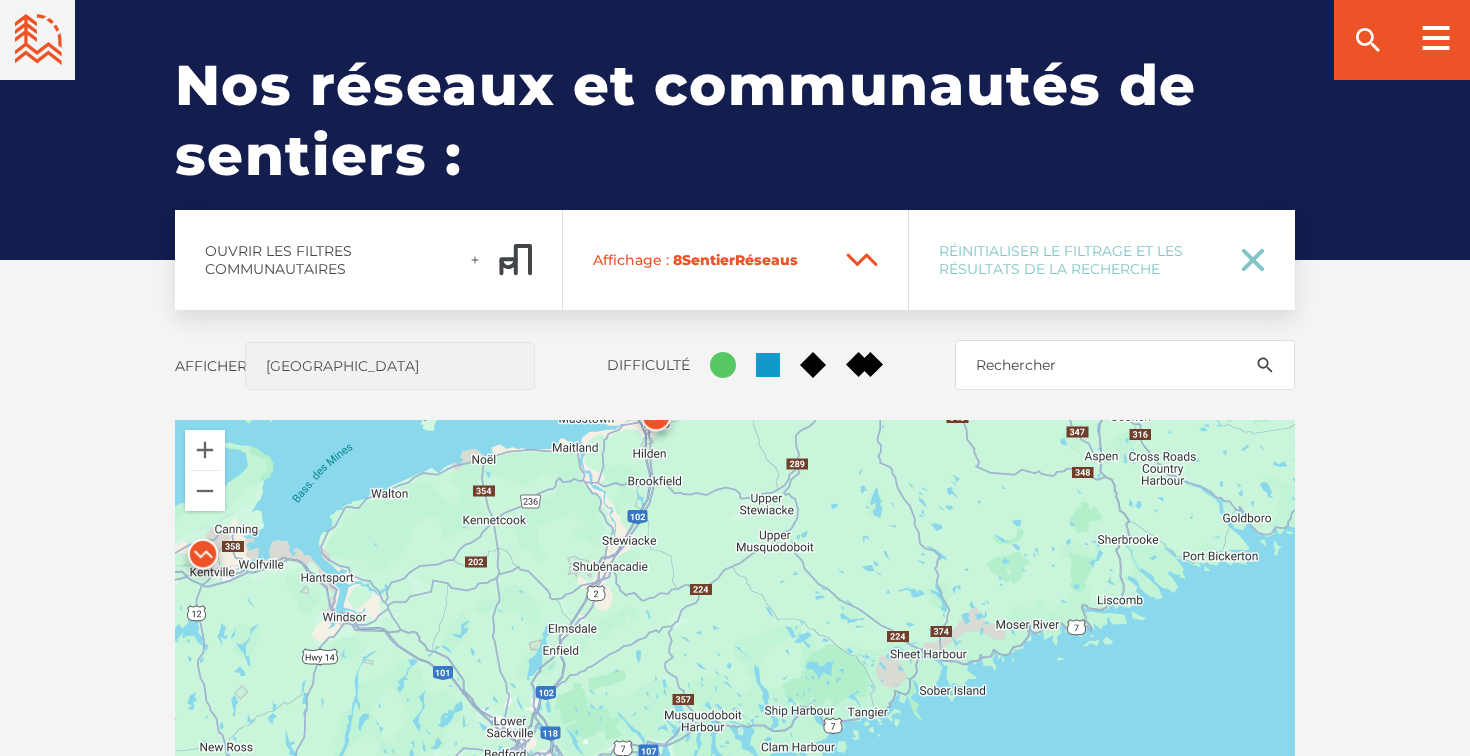 drag, startPoint x: 826, startPoint y: 536, endPoint x: 640, endPoint y: 755, distance: 287.32733 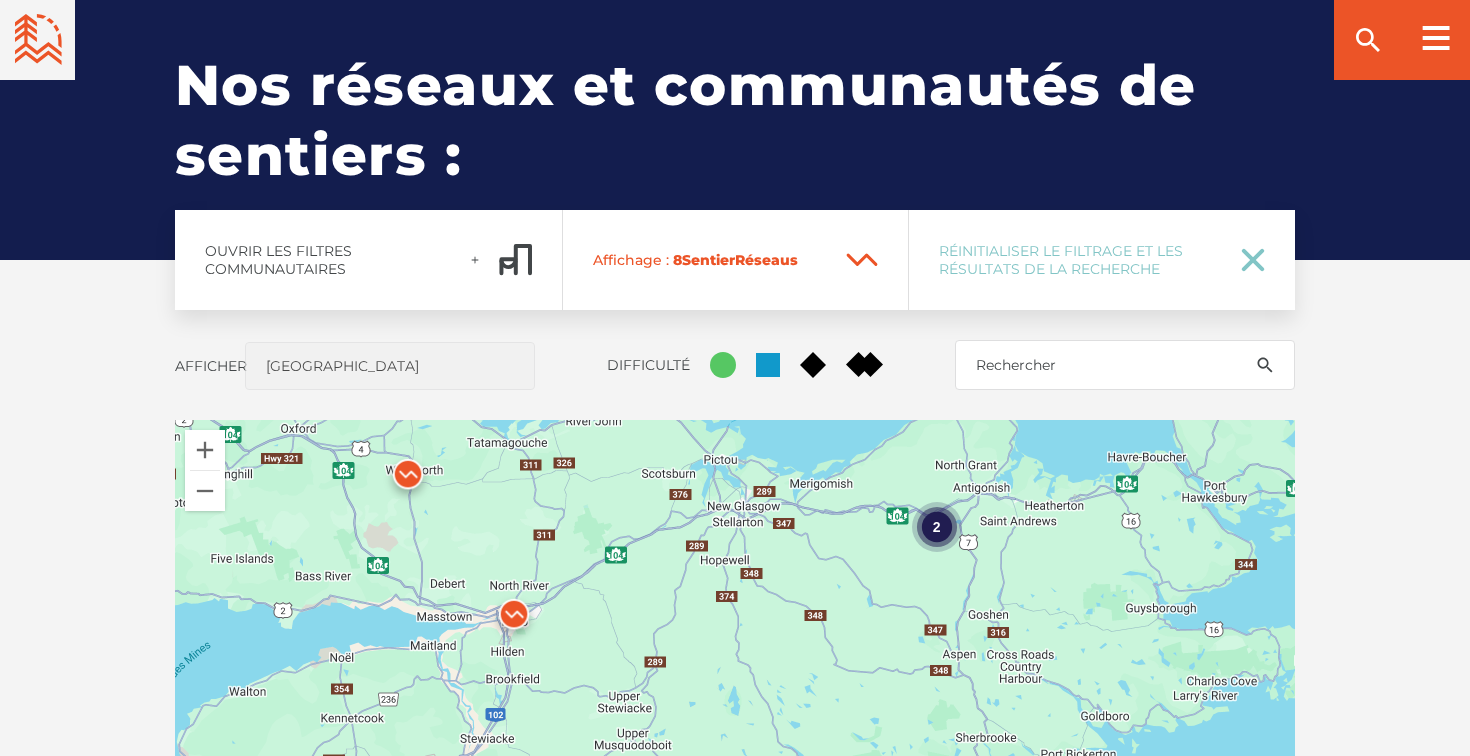click at bounding box center (514, 619) 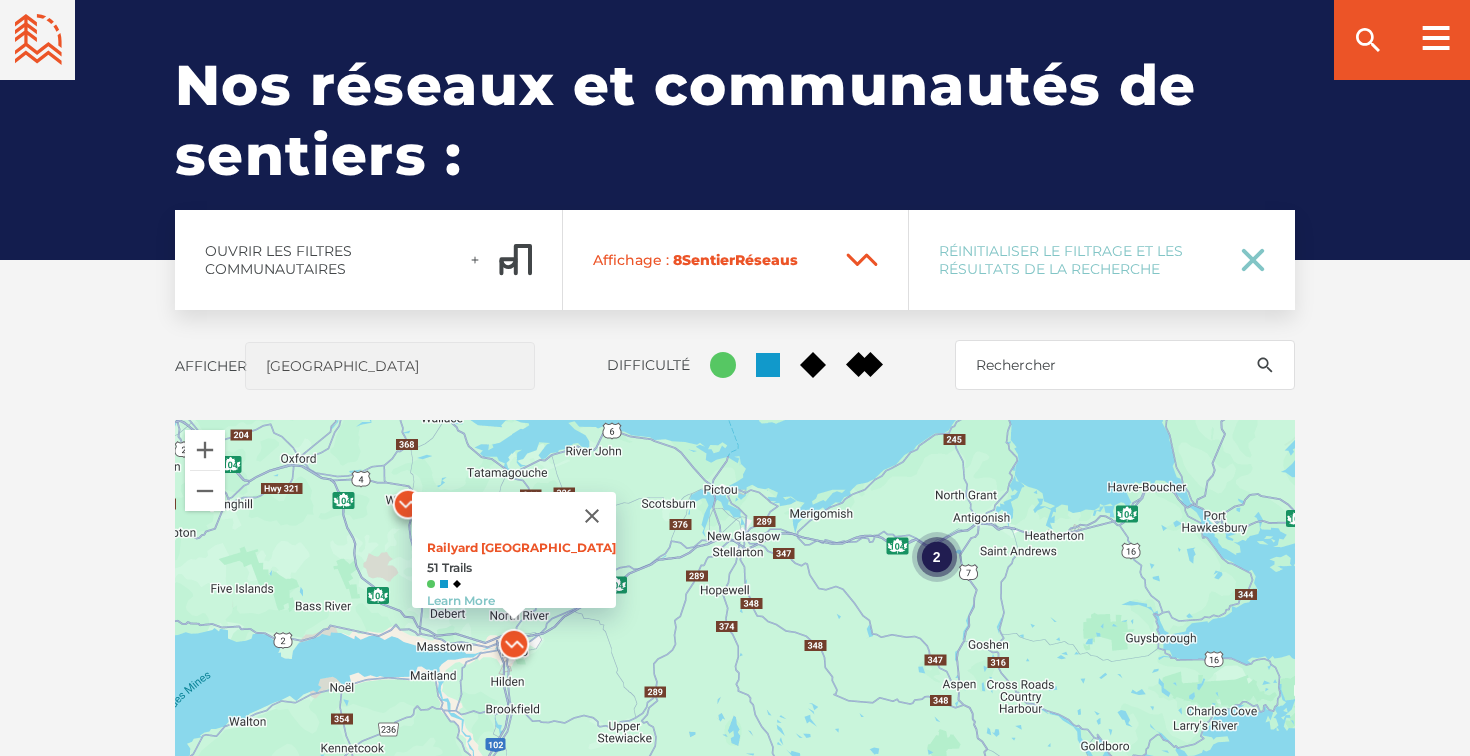 click at bounding box center [408, 509] 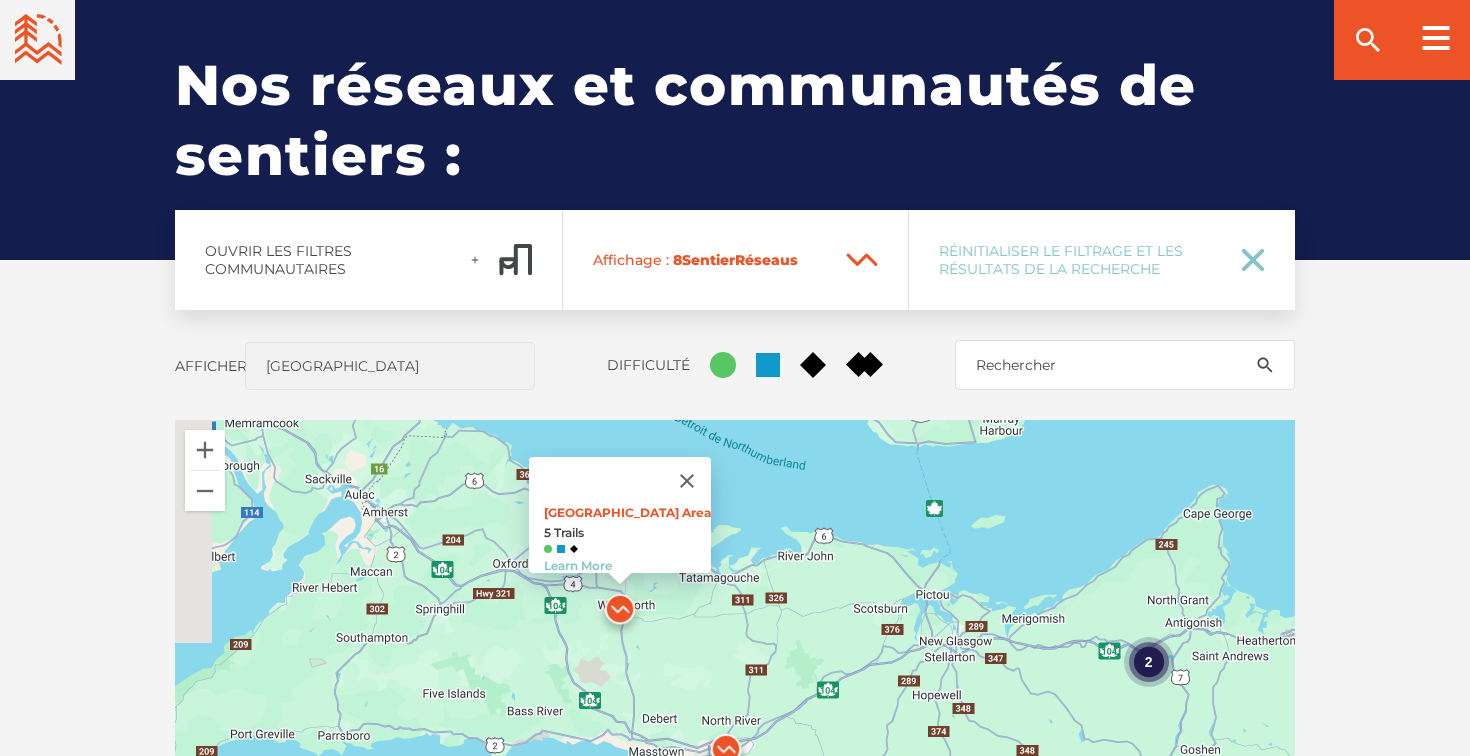 drag, startPoint x: 557, startPoint y: 637, endPoint x: 883, endPoint y: 597, distance: 328.44482 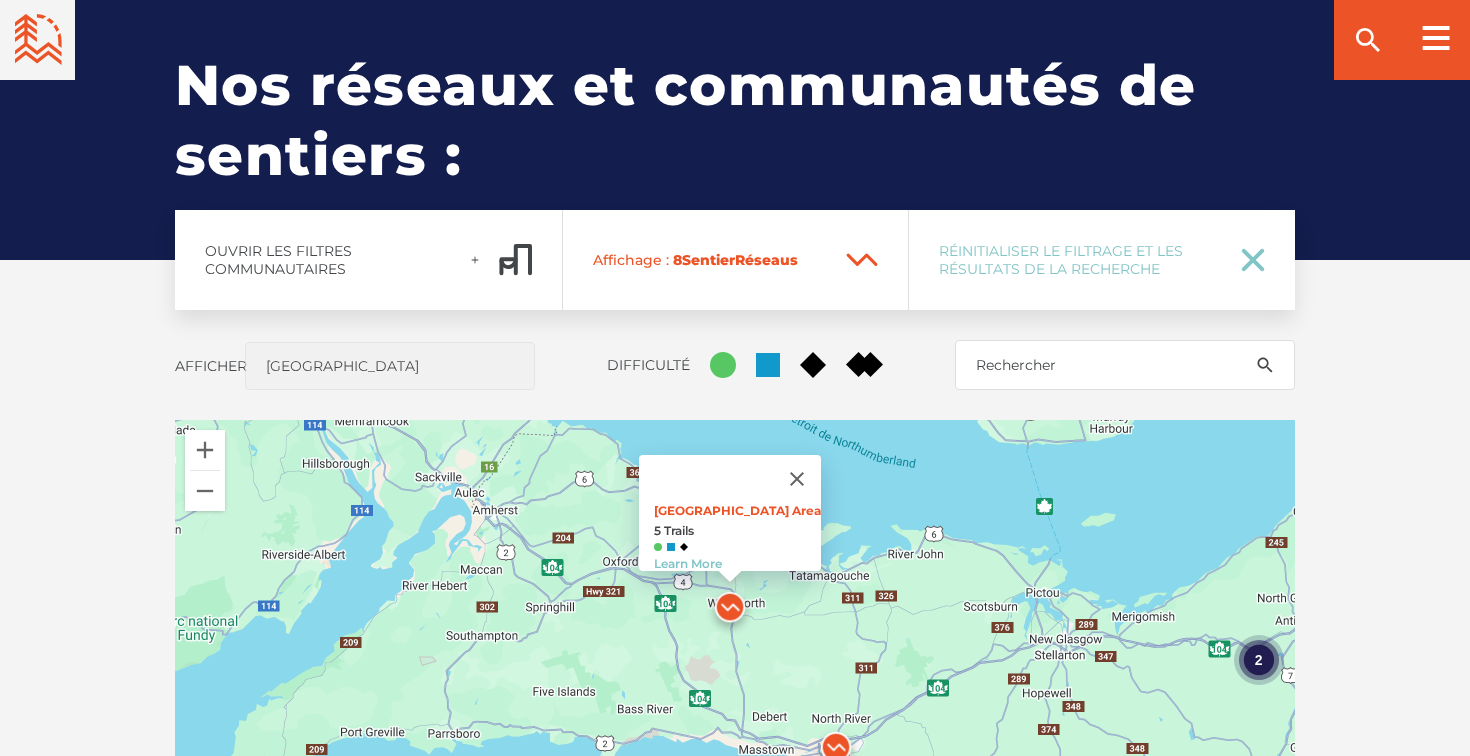 drag, startPoint x: 374, startPoint y: 506, endPoint x: 555, endPoint y: 546, distance: 185.3672 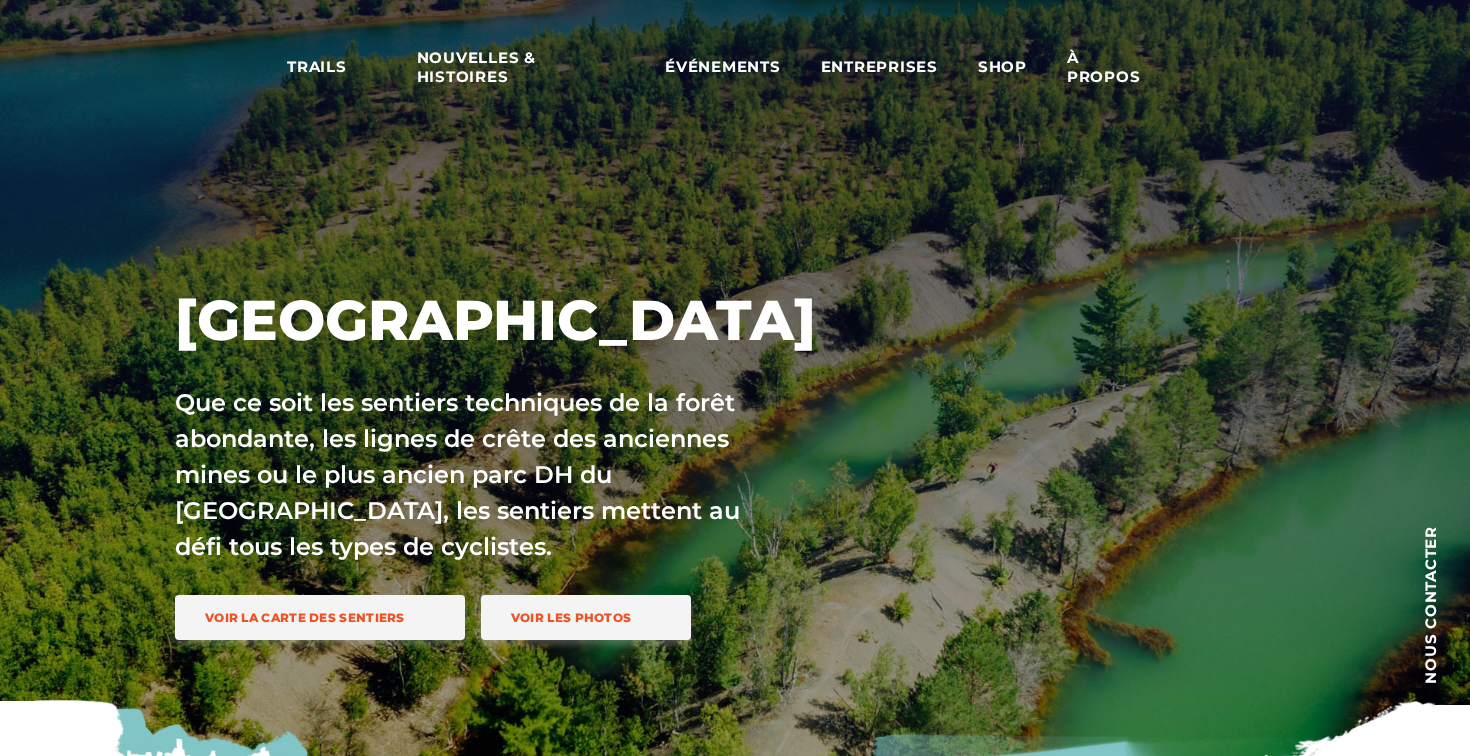 scroll, scrollTop: 0, scrollLeft: 0, axis: both 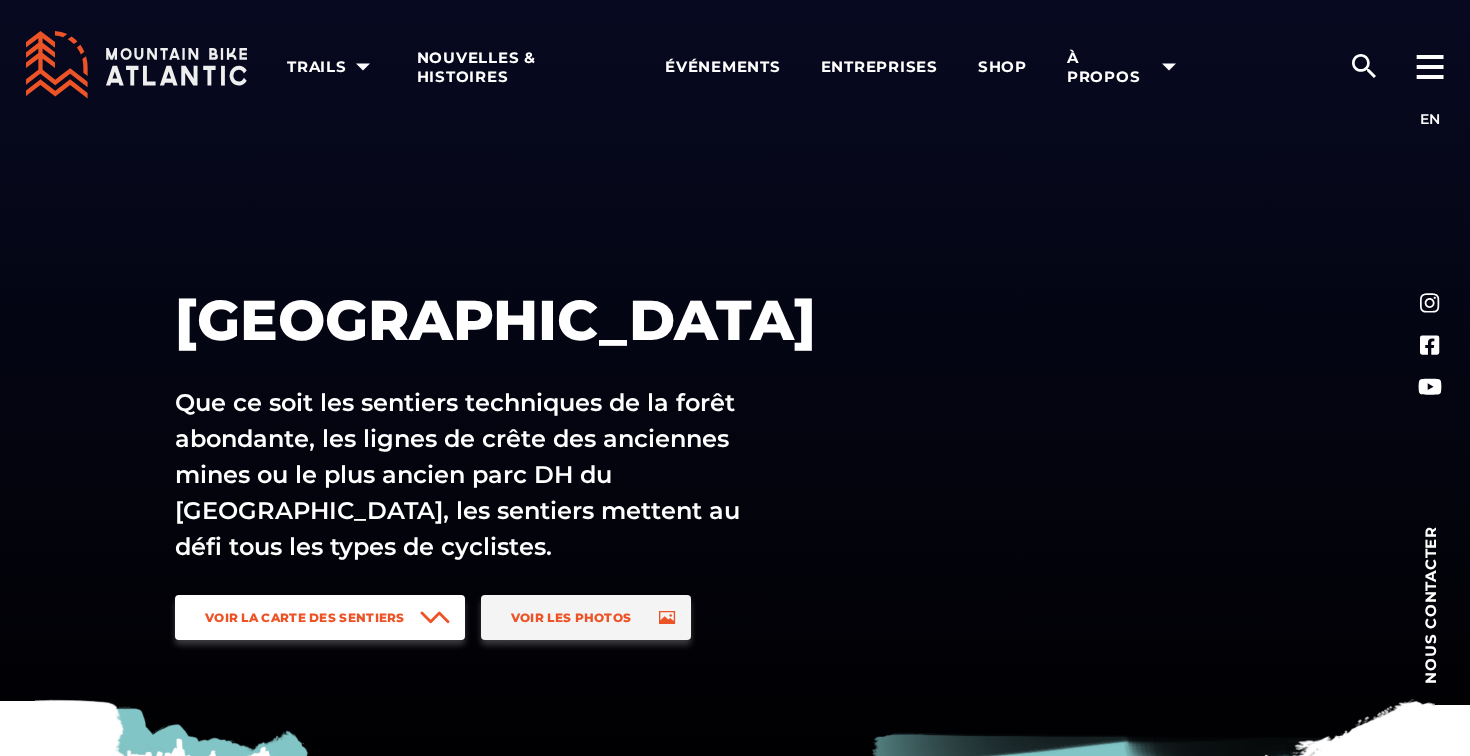 click on "Voir la carte des sentiers" at bounding box center [320, 617] 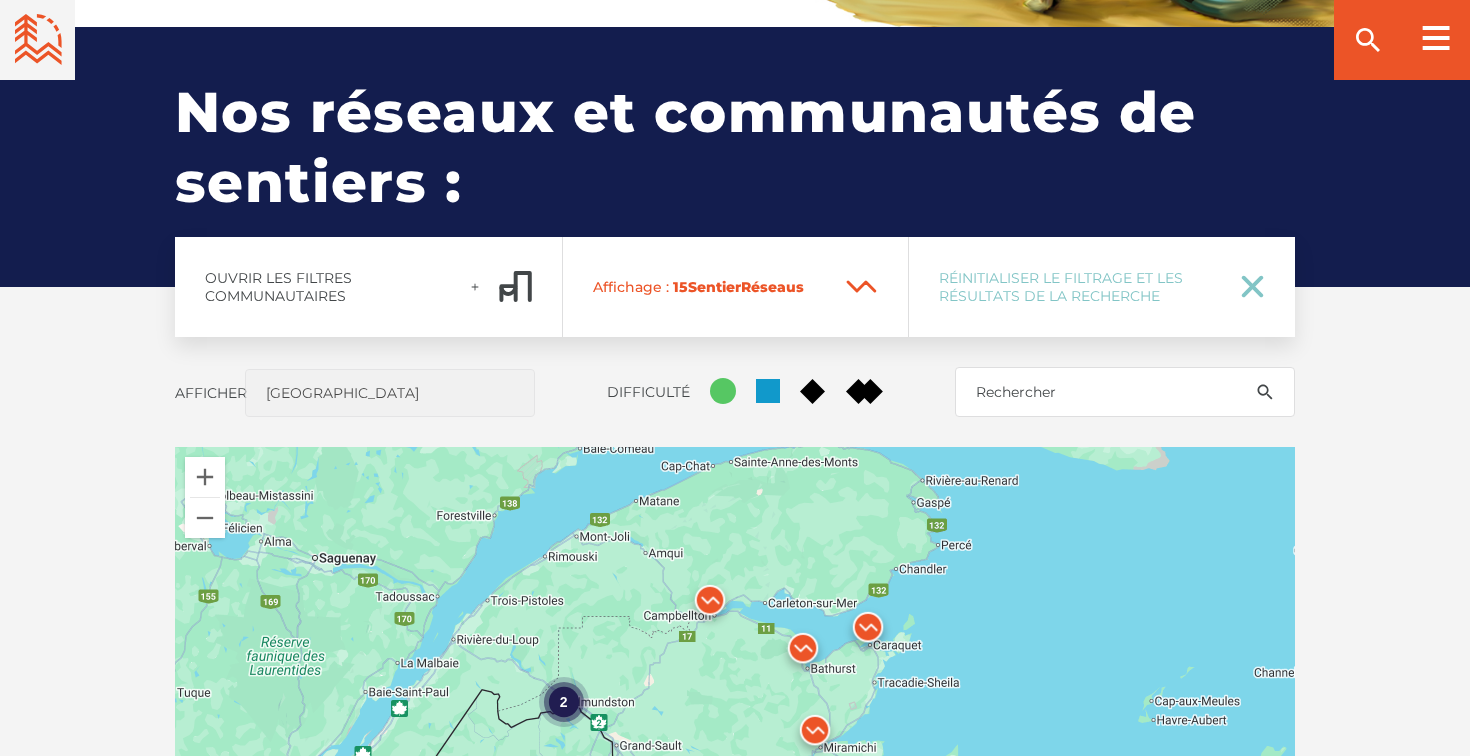 scroll, scrollTop: 1518, scrollLeft: 0, axis: vertical 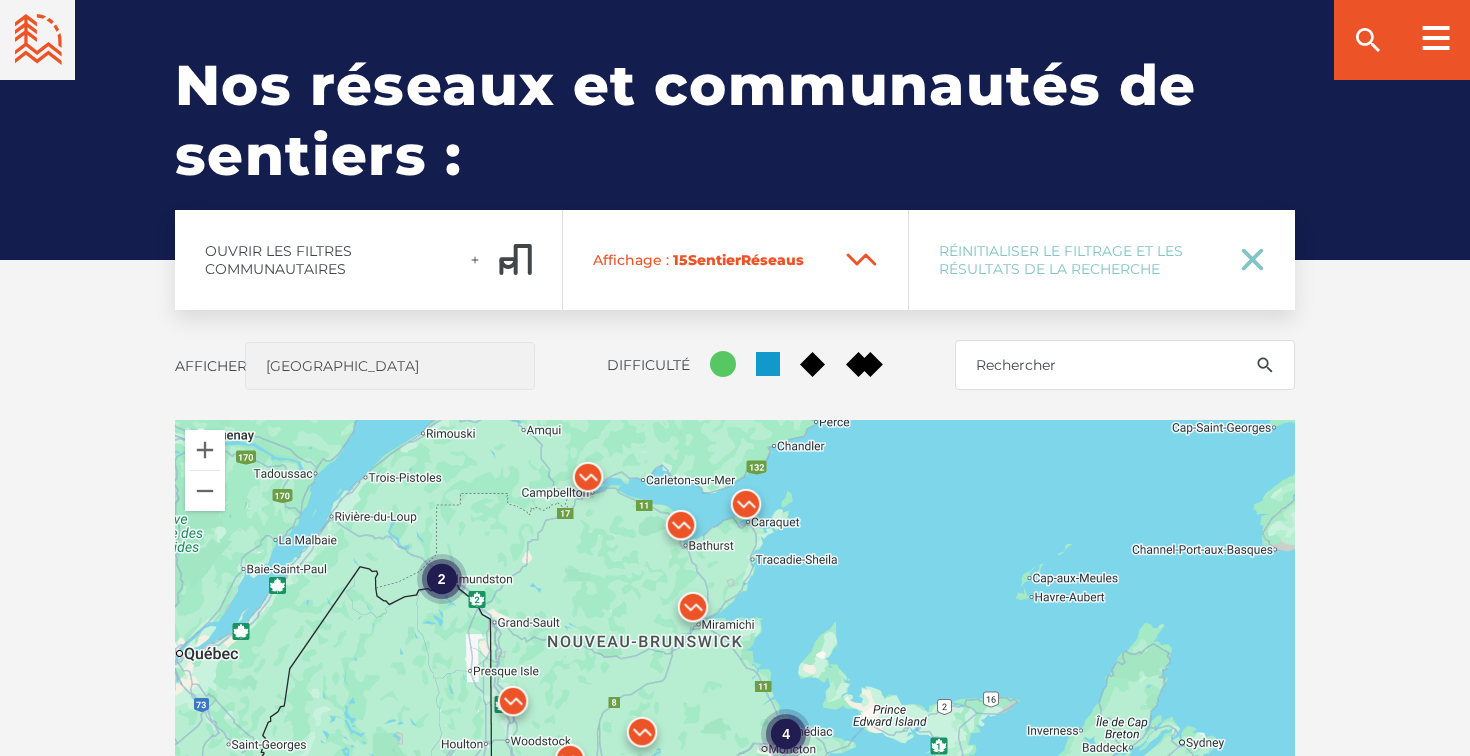 drag, startPoint x: 737, startPoint y: 620, endPoint x: 609, endPoint y: 524, distance: 160 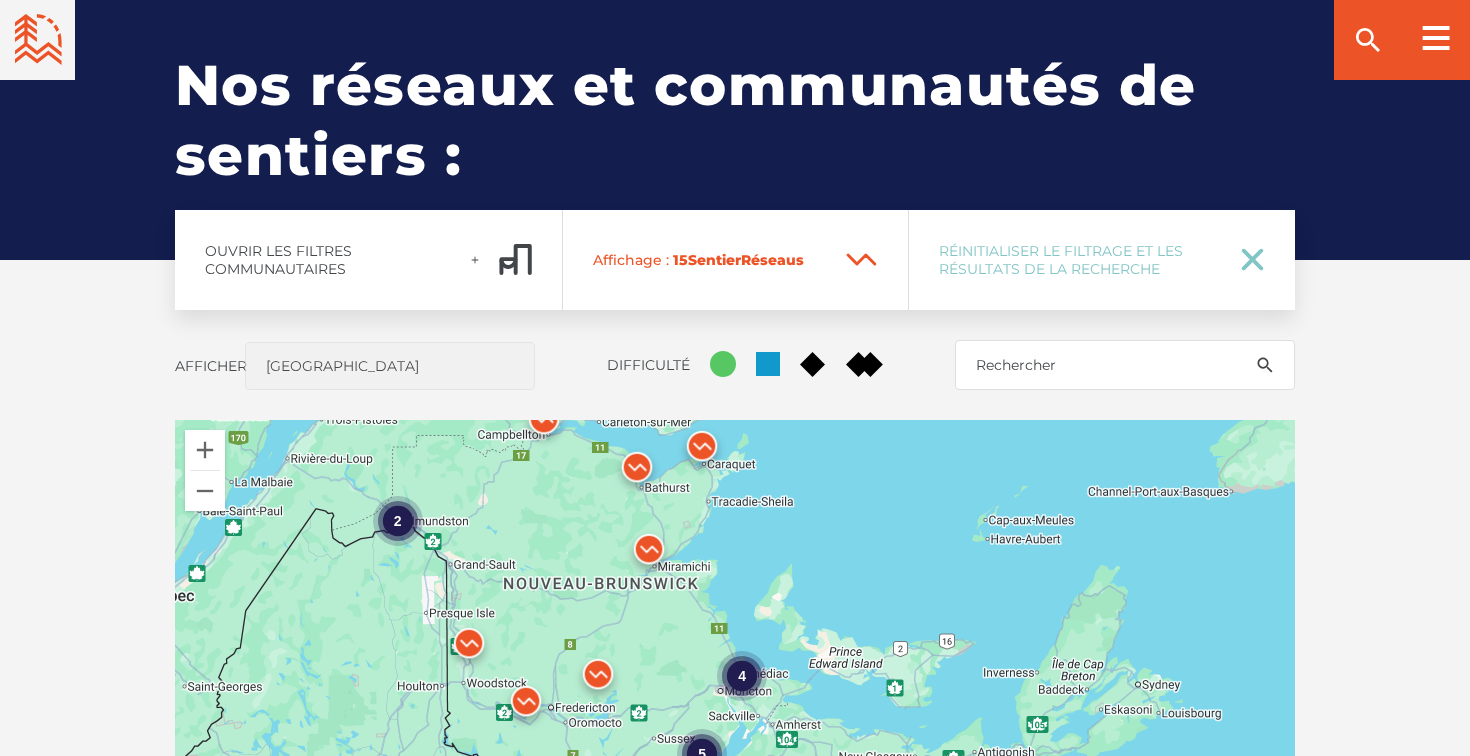 drag, startPoint x: 773, startPoint y: 602, endPoint x: 725, endPoint y: 542, distance: 76.837494 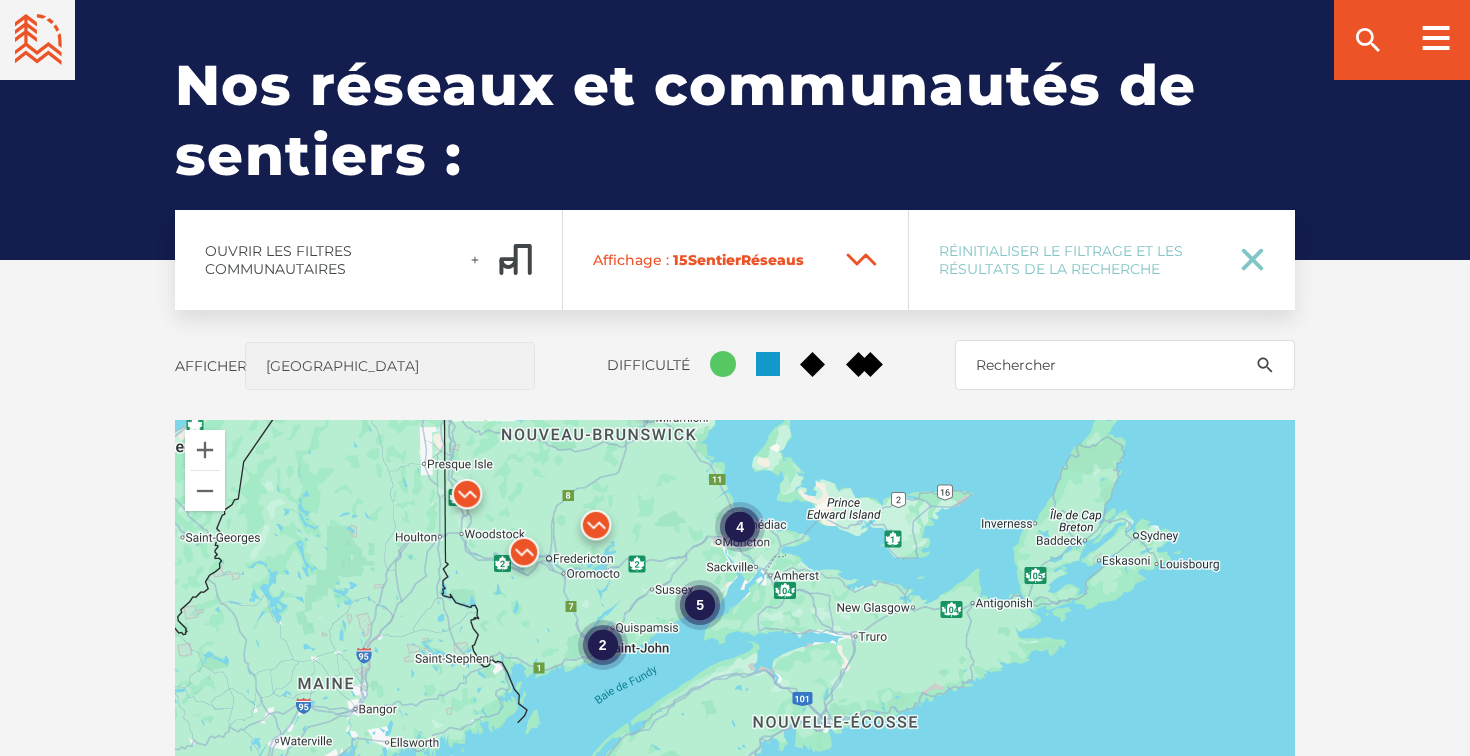 drag, startPoint x: 1029, startPoint y: 585, endPoint x: 1028, endPoint y: 430, distance: 155.00322 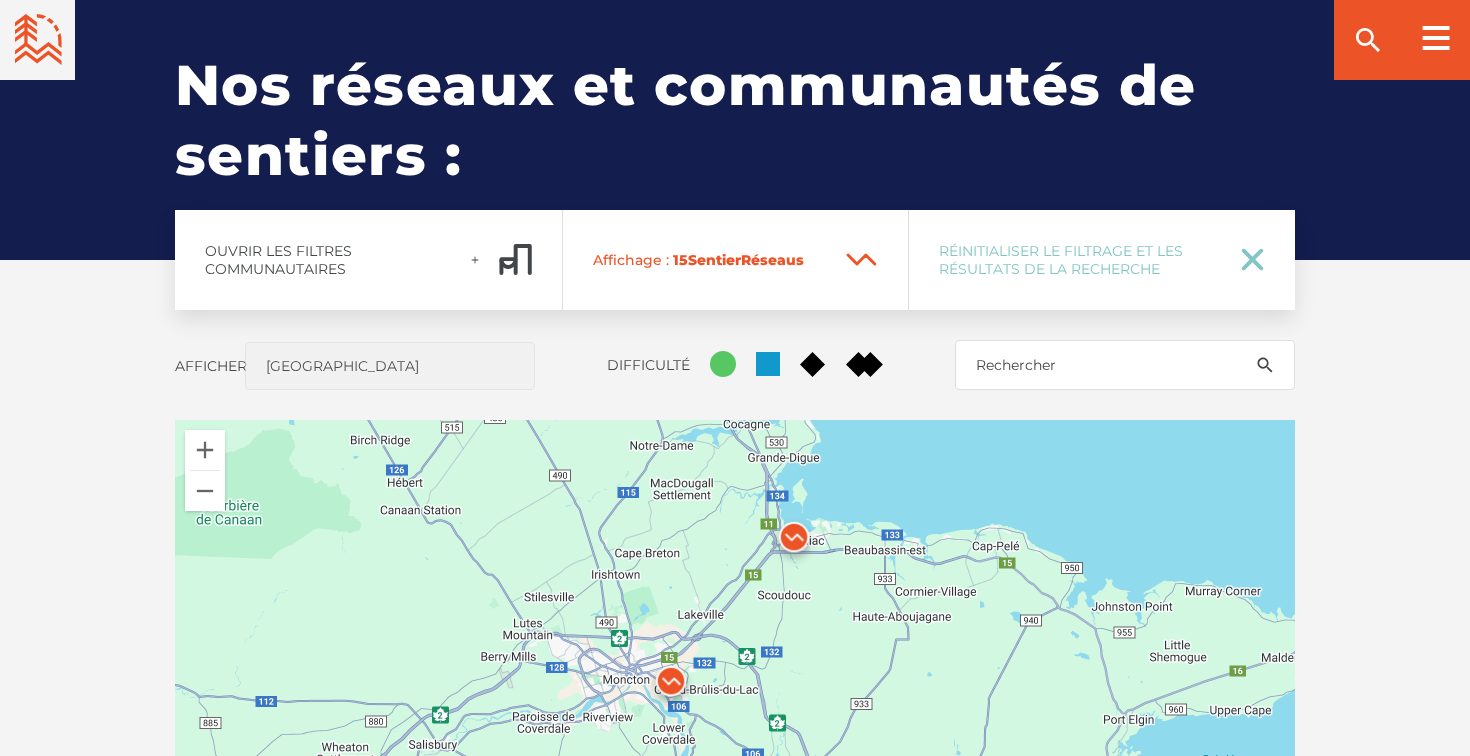 drag, startPoint x: 742, startPoint y: 608, endPoint x: 742, endPoint y: 451, distance: 157 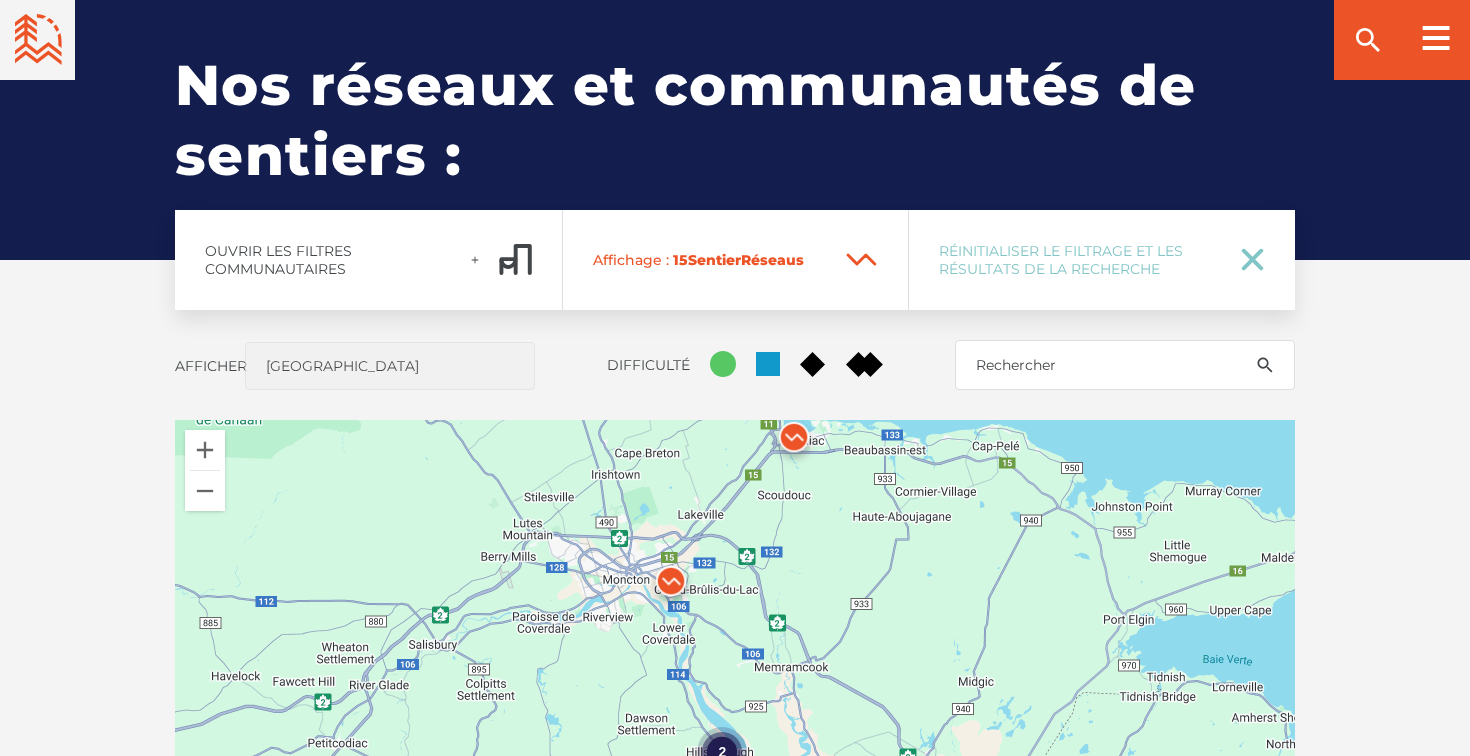 click at bounding box center [794, 442] 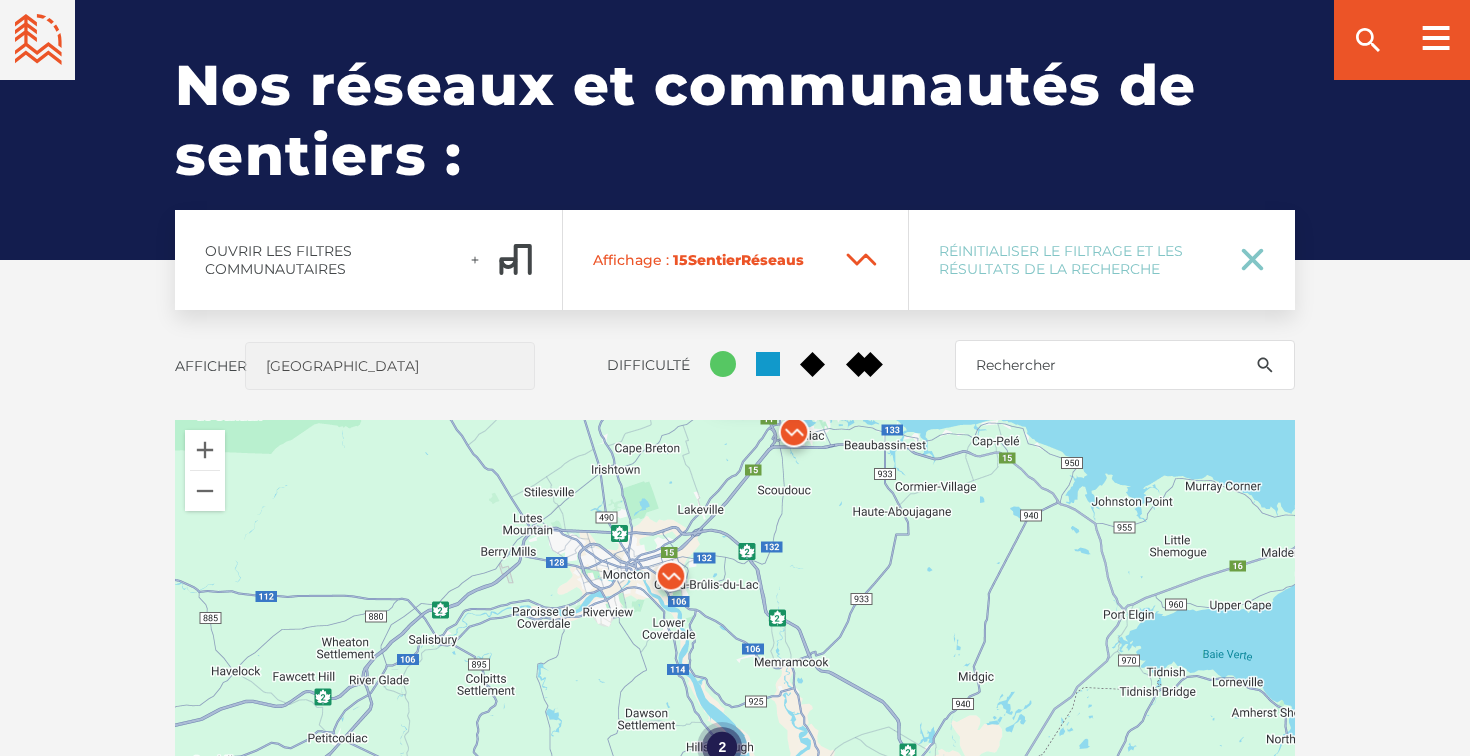 drag, startPoint x: 604, startPoint y: 582, endPoint x: 604, endPoint y: 353, distance: 229 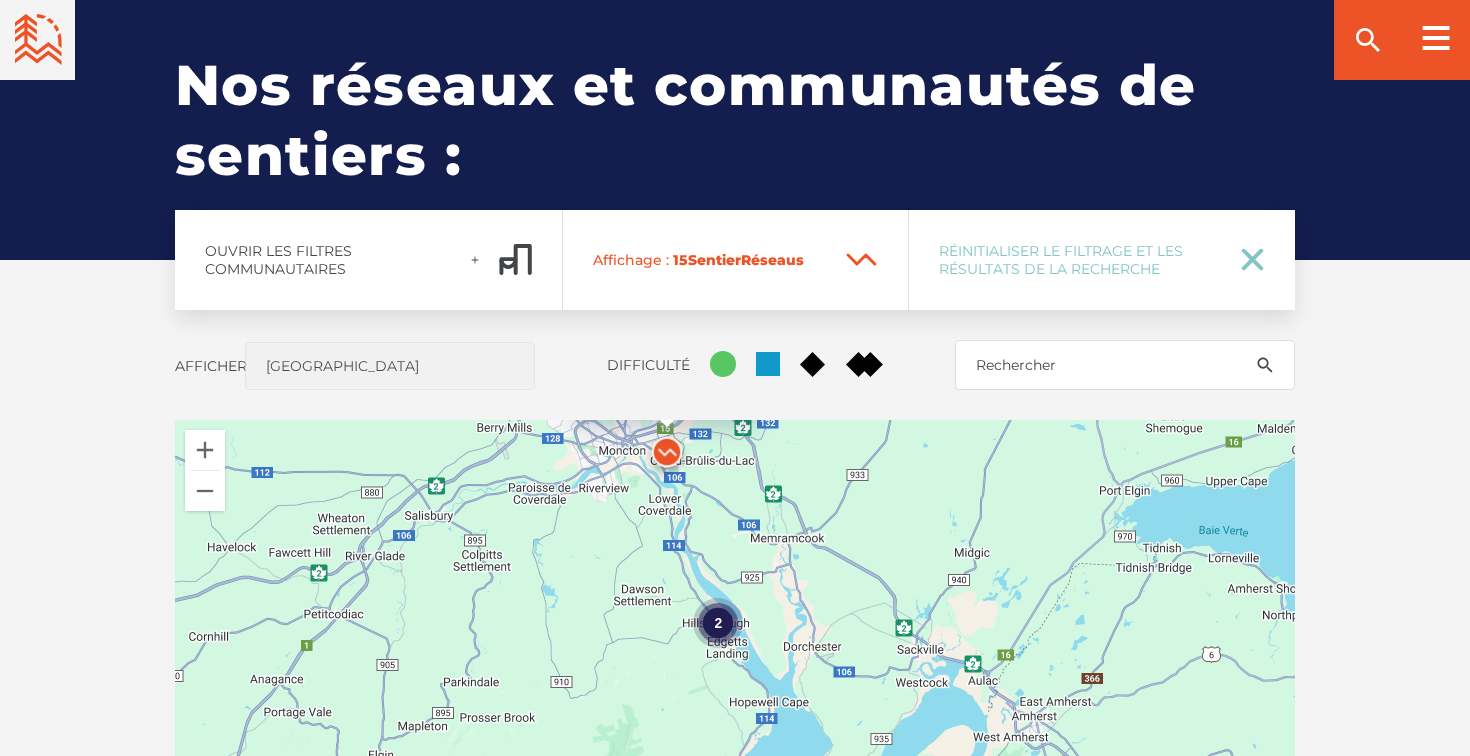 drag, startPoint x: 806, startPoint y: 605, endPoint x: 799, endPoint y: 362, distance: 243.1008 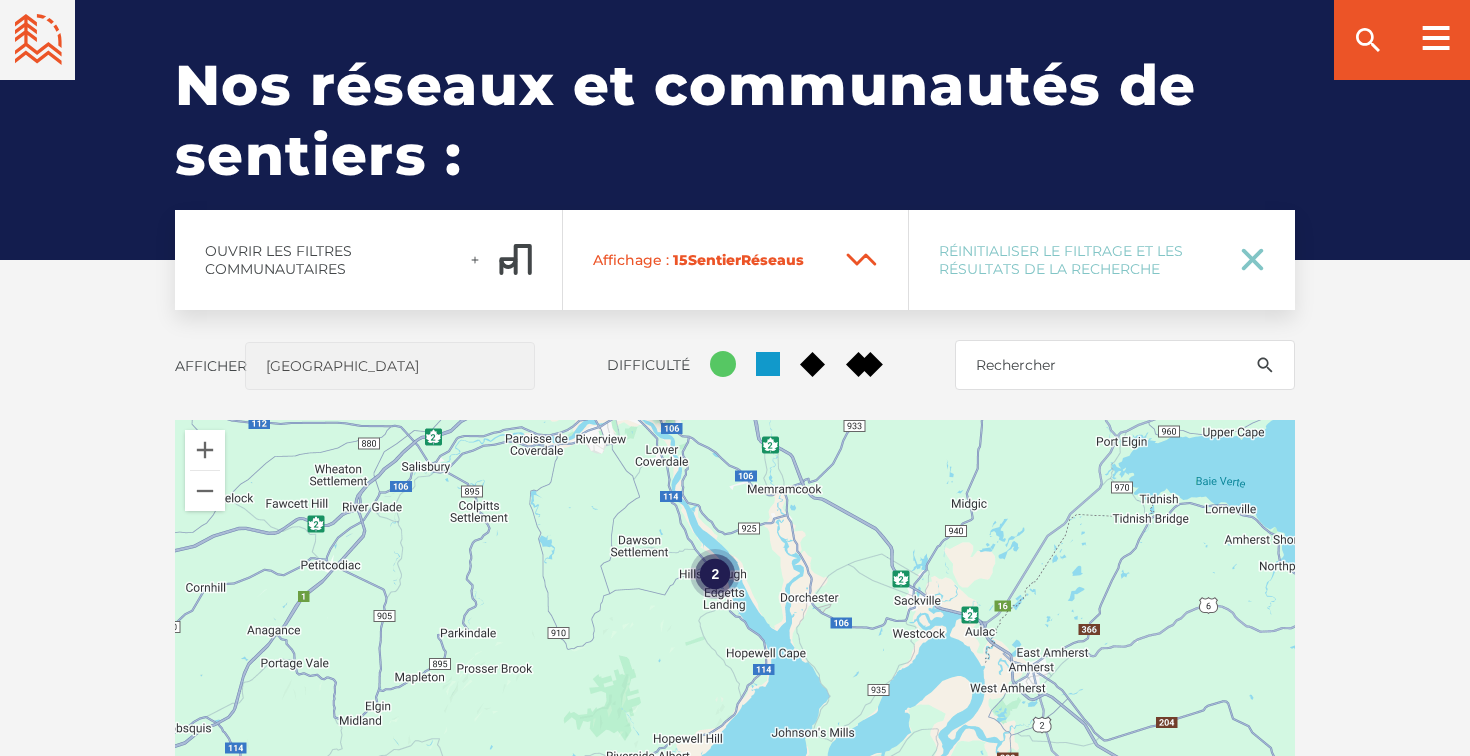 click on "2" at bounding box center [715, 573] 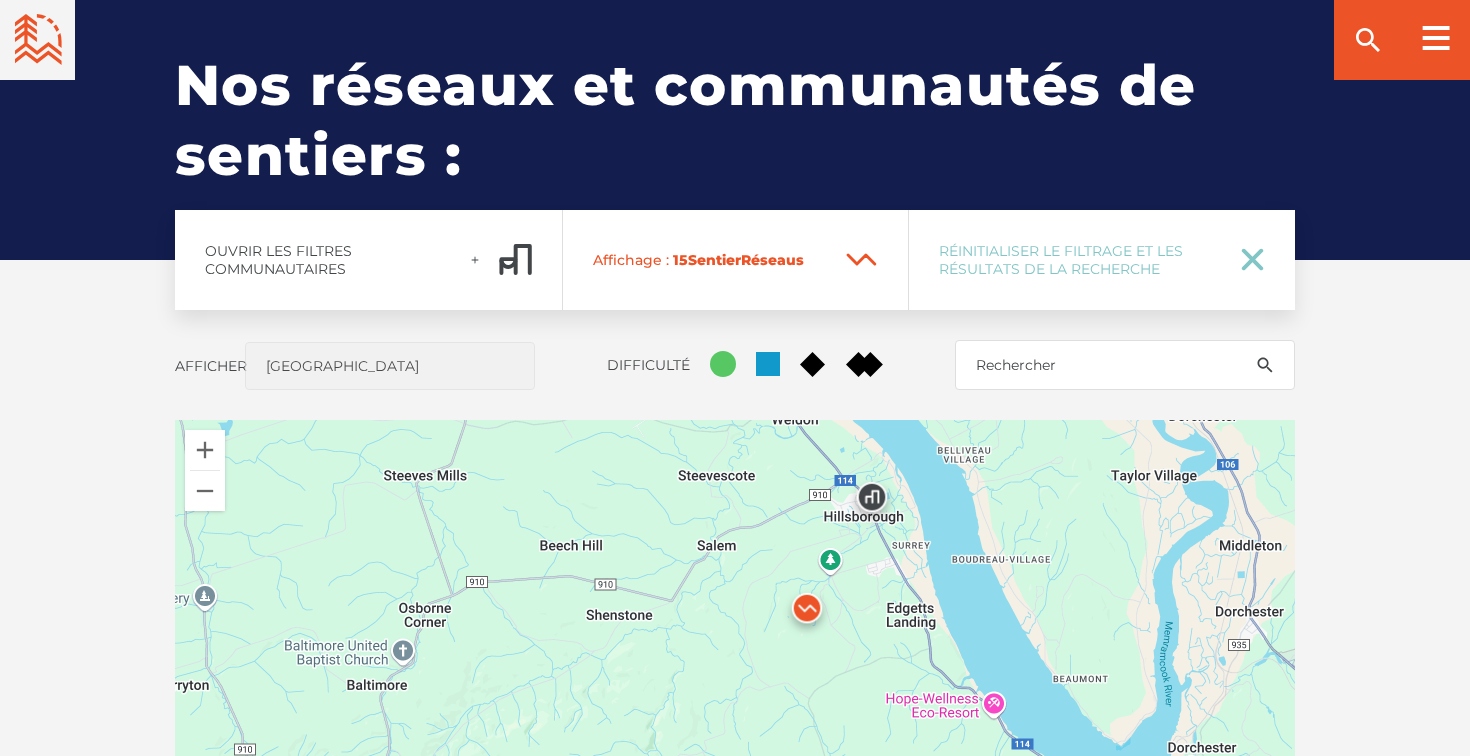 click at bounding box center (807, 613) 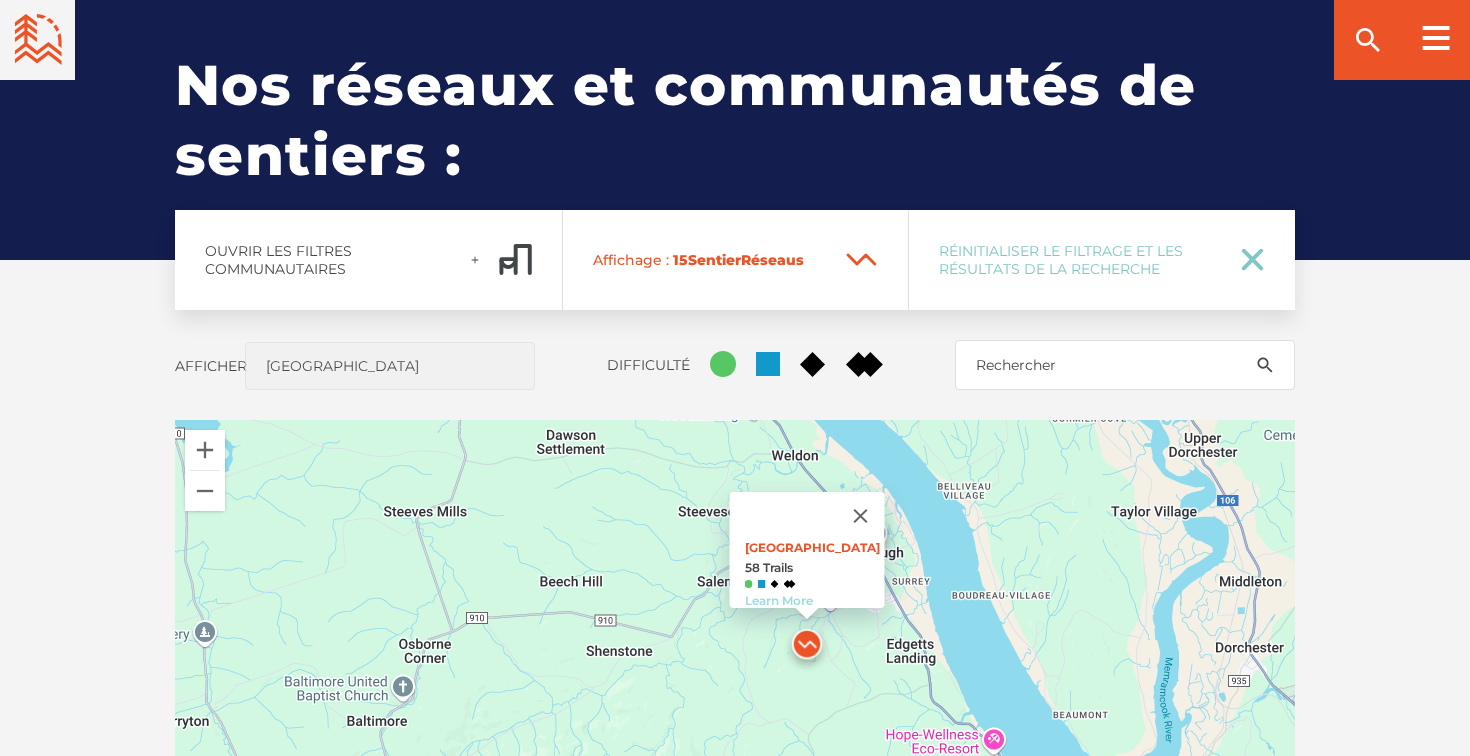 click on "Learn More" at bounding box center (779, 600) 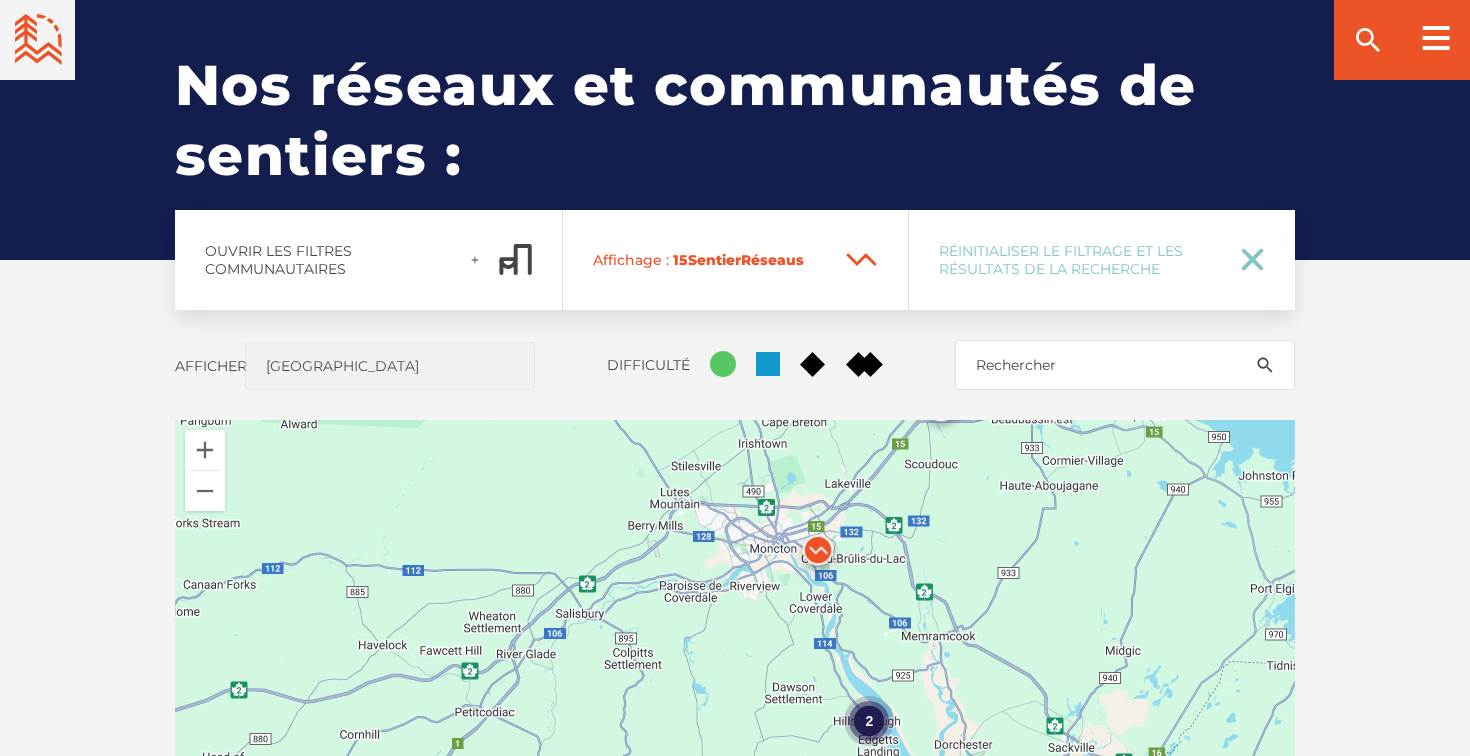 drag, startPoint x: 1059, startPoint y: 580, endPoint x: 884, endPoint y: 743, distance: 239.15266 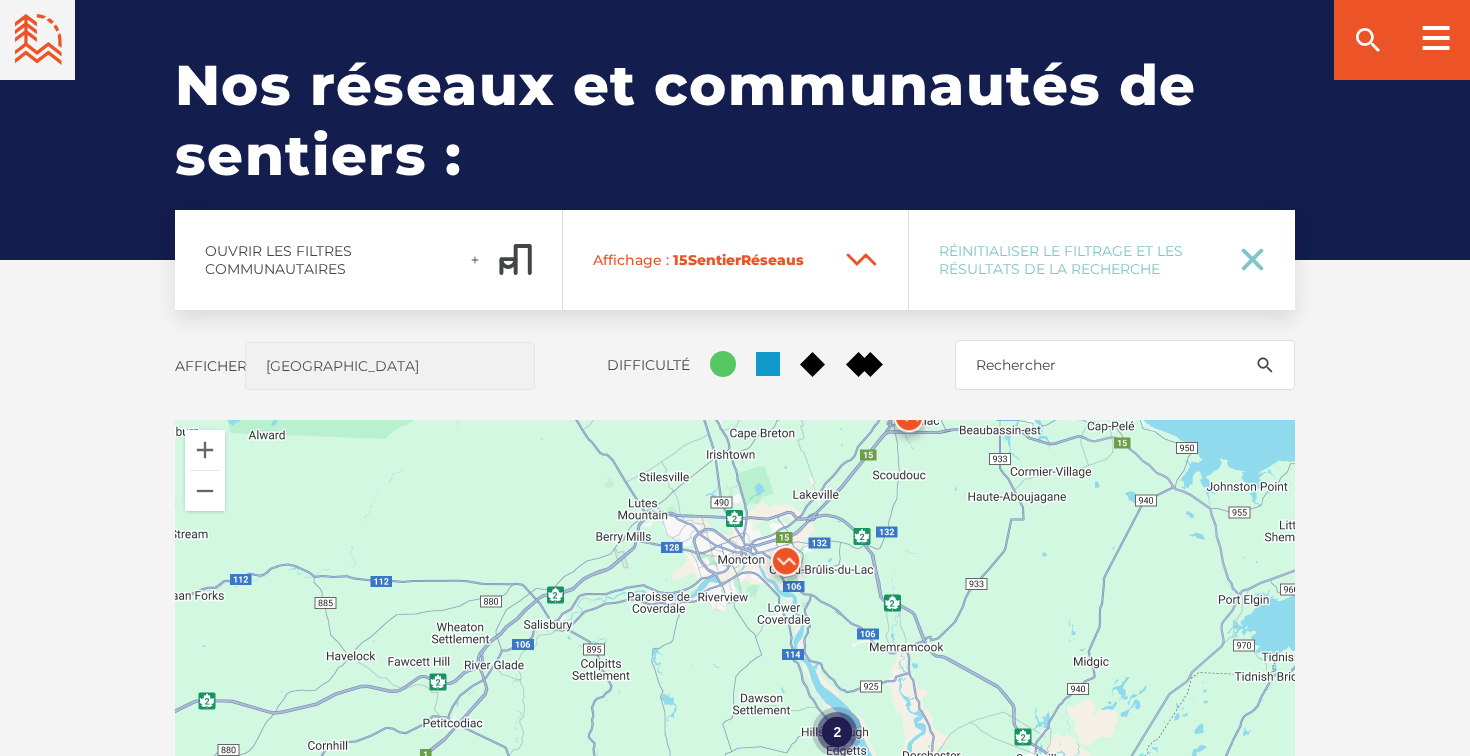 click at bounding box center (786, 566) 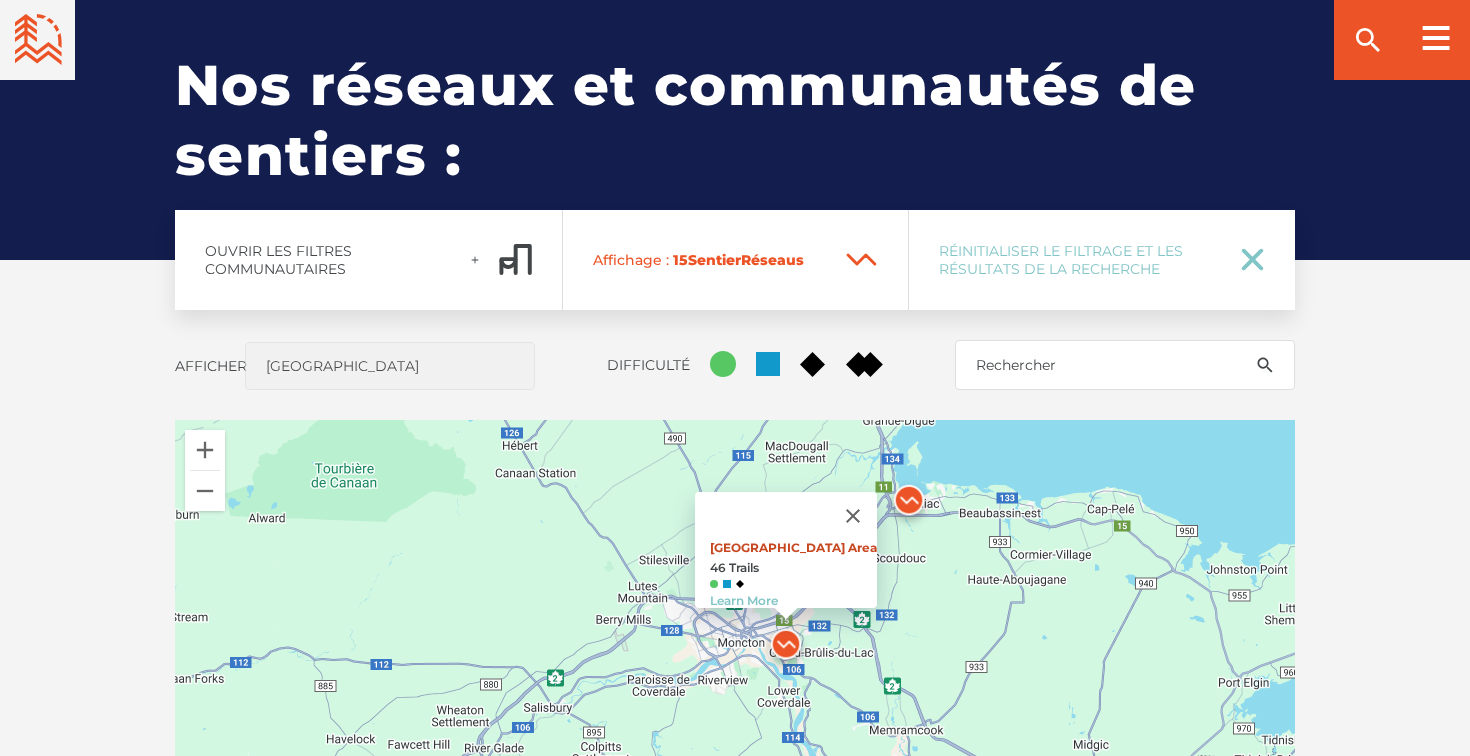 click on "Main Parking Area" at bounding box center (793, 547) 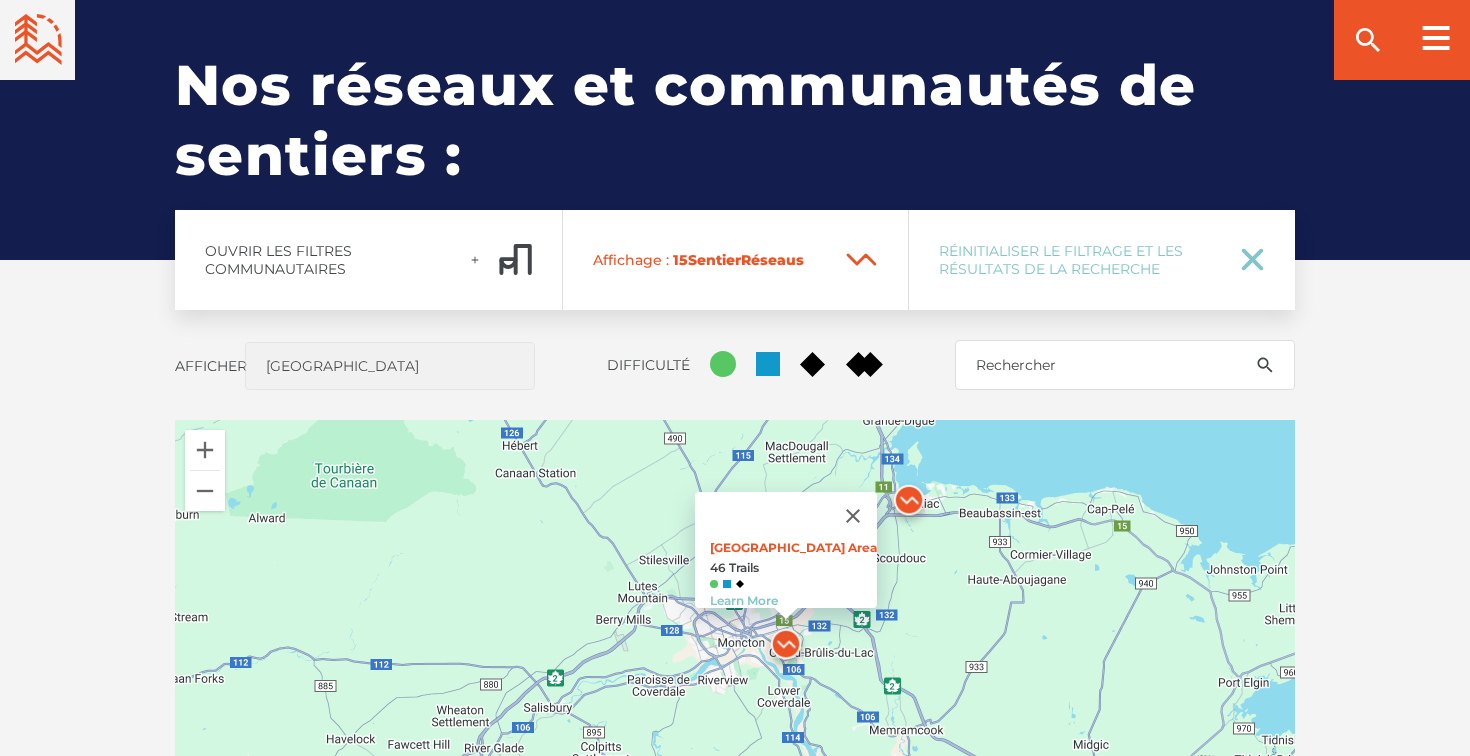 click at bounding box center (909, 505) 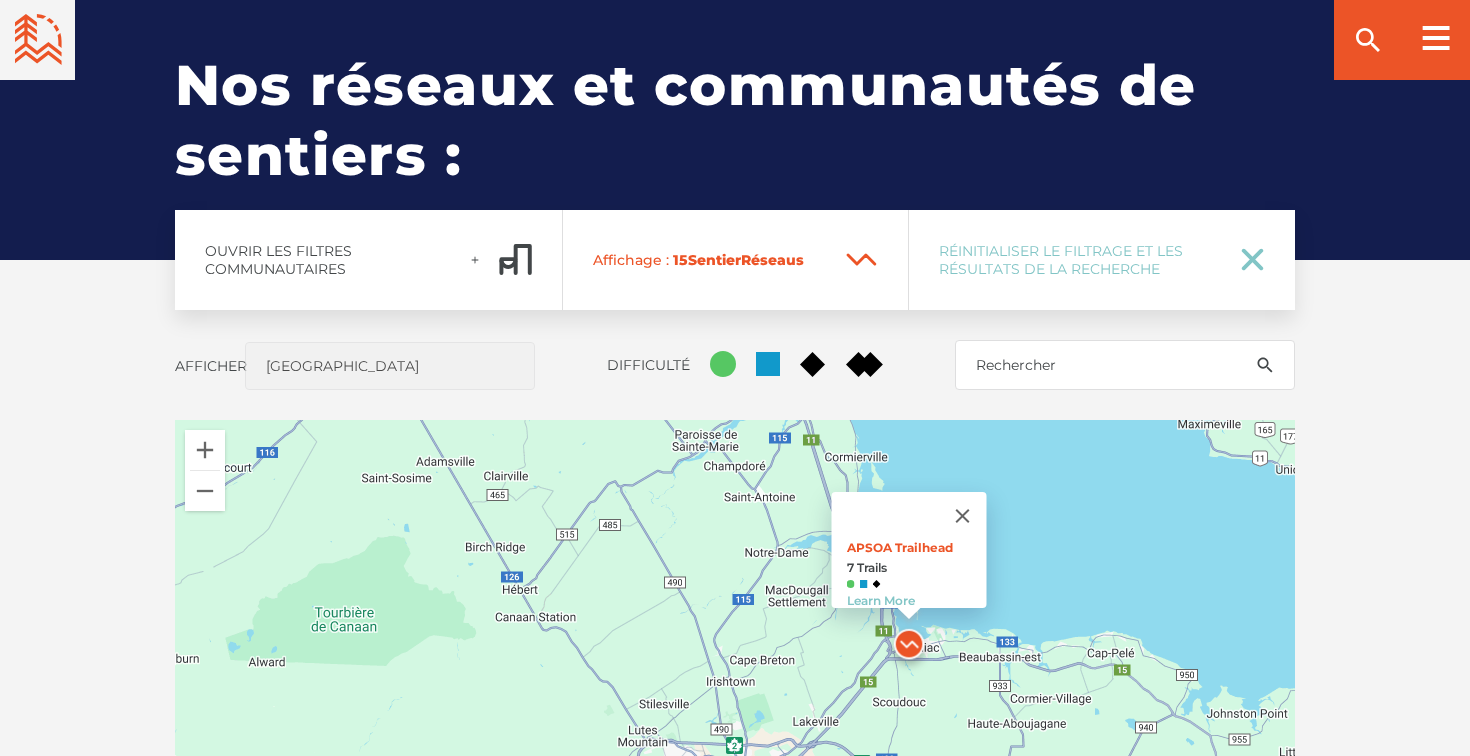 click on "APSOA Trailhead 7 Trails Learn More" at bounding box center [917, 574] 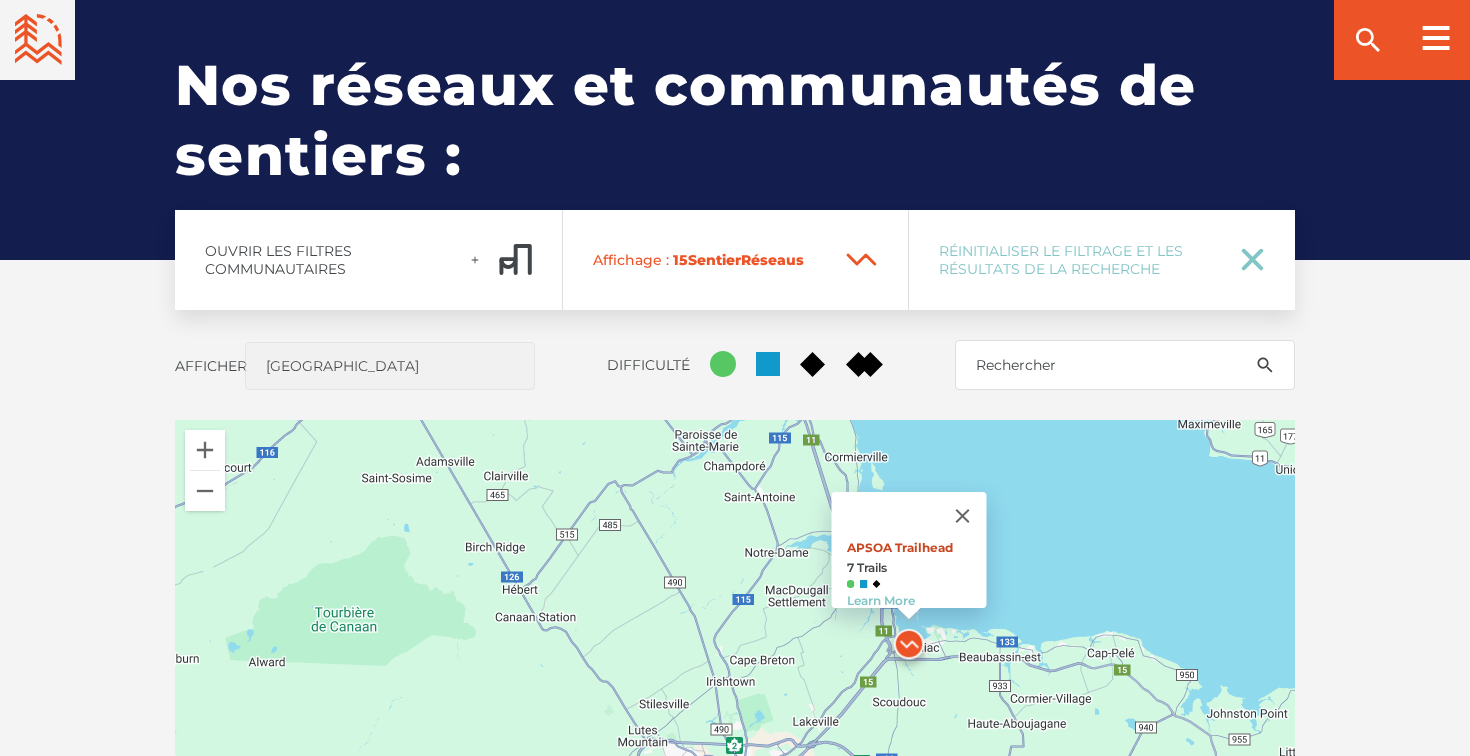 click on "APSOA Trailhead" at bounding box center [900, 547] 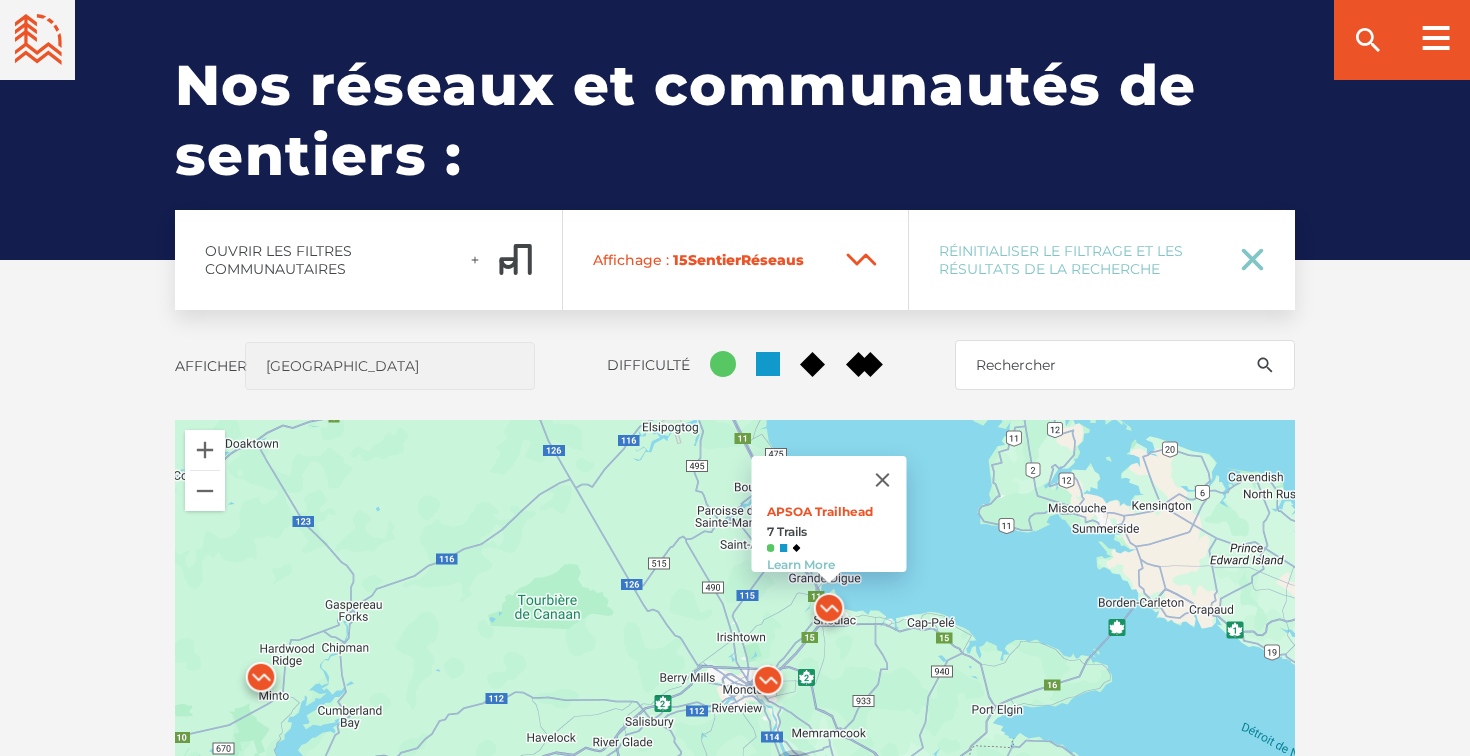 drag, startPoint x: 706, startPoint y: 563, endPoint x: 750, endPoint y: 674, distance: 119.40268 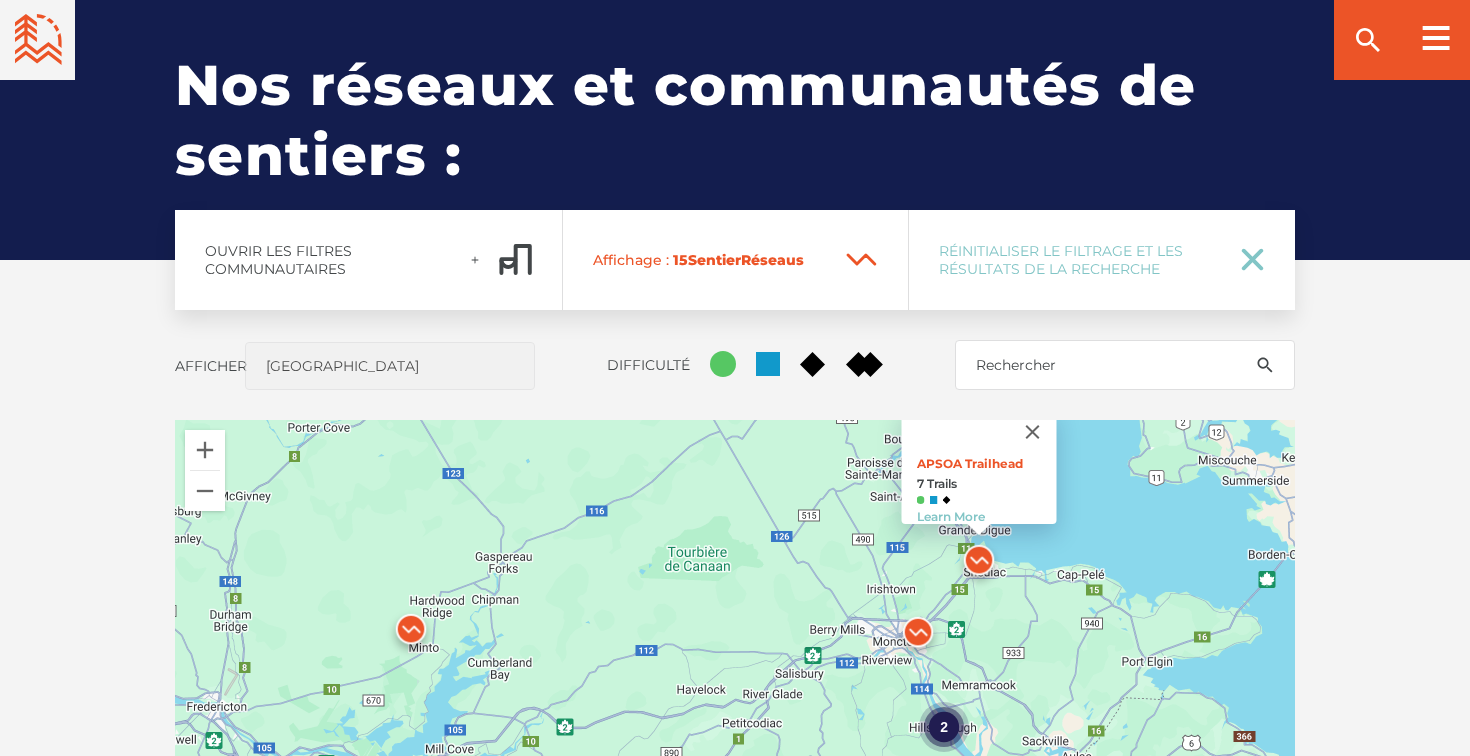 drag, startPoint x: 676, startPoint y: 635, endPoint x: 797, endPoint y: 442, distance: 227.79376 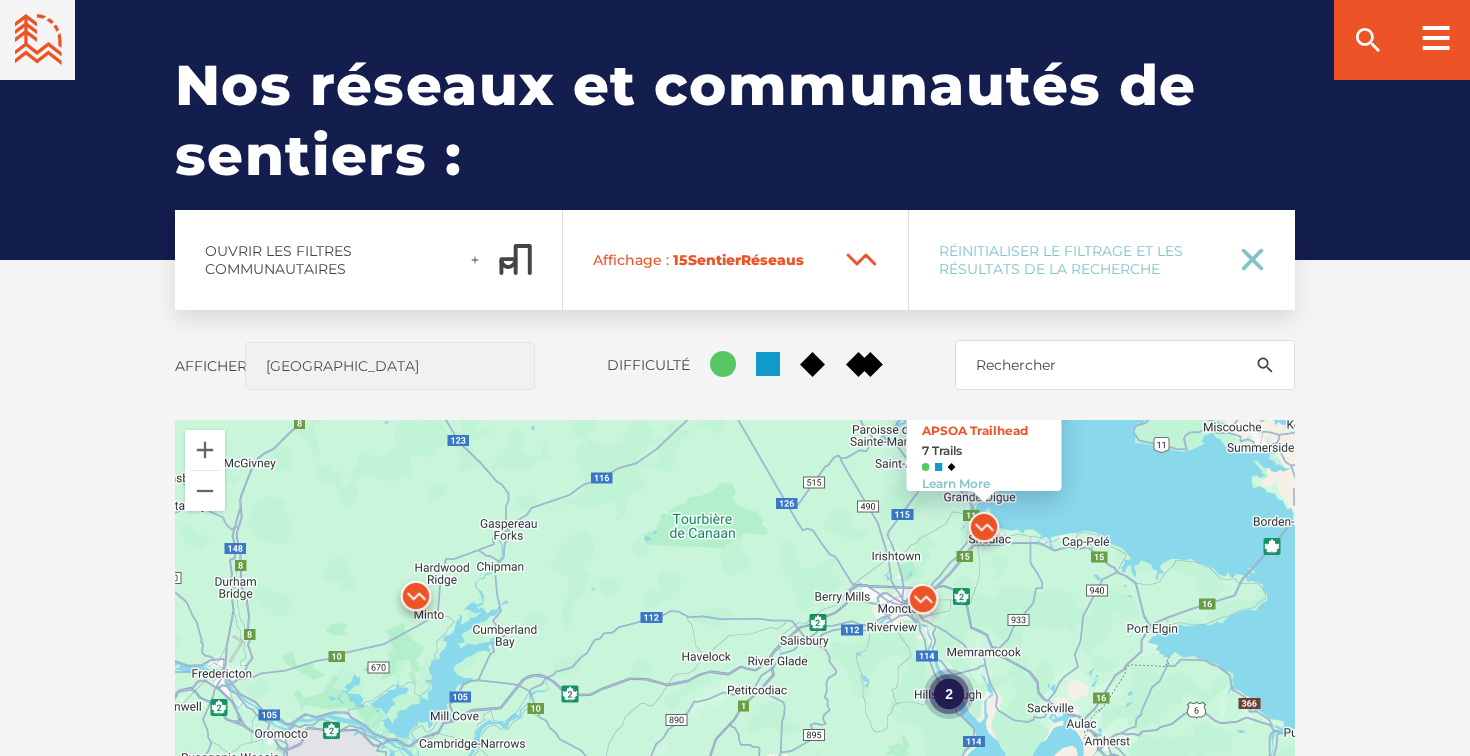 click at bounding box center (416, 601) 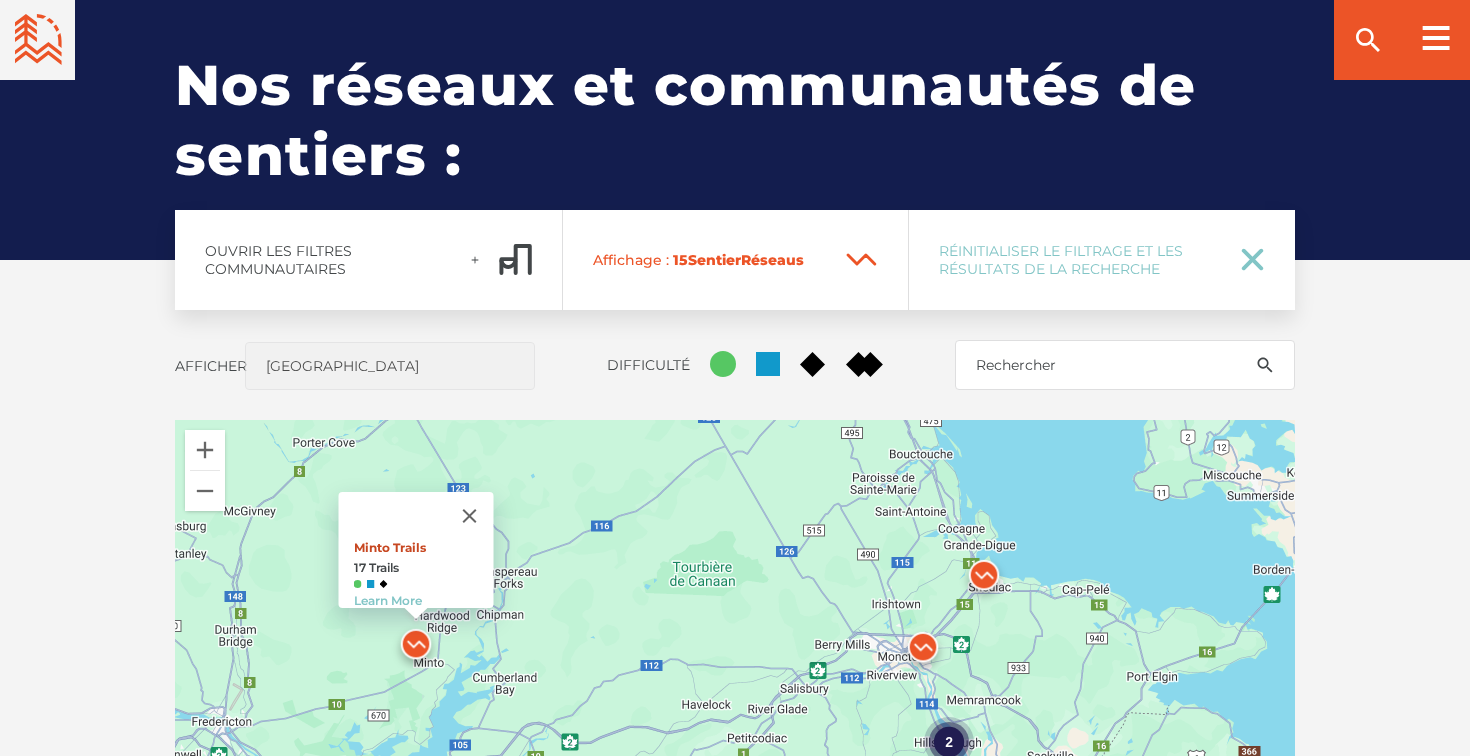 click on "Minto Trails" at bounding box center [390, 547] 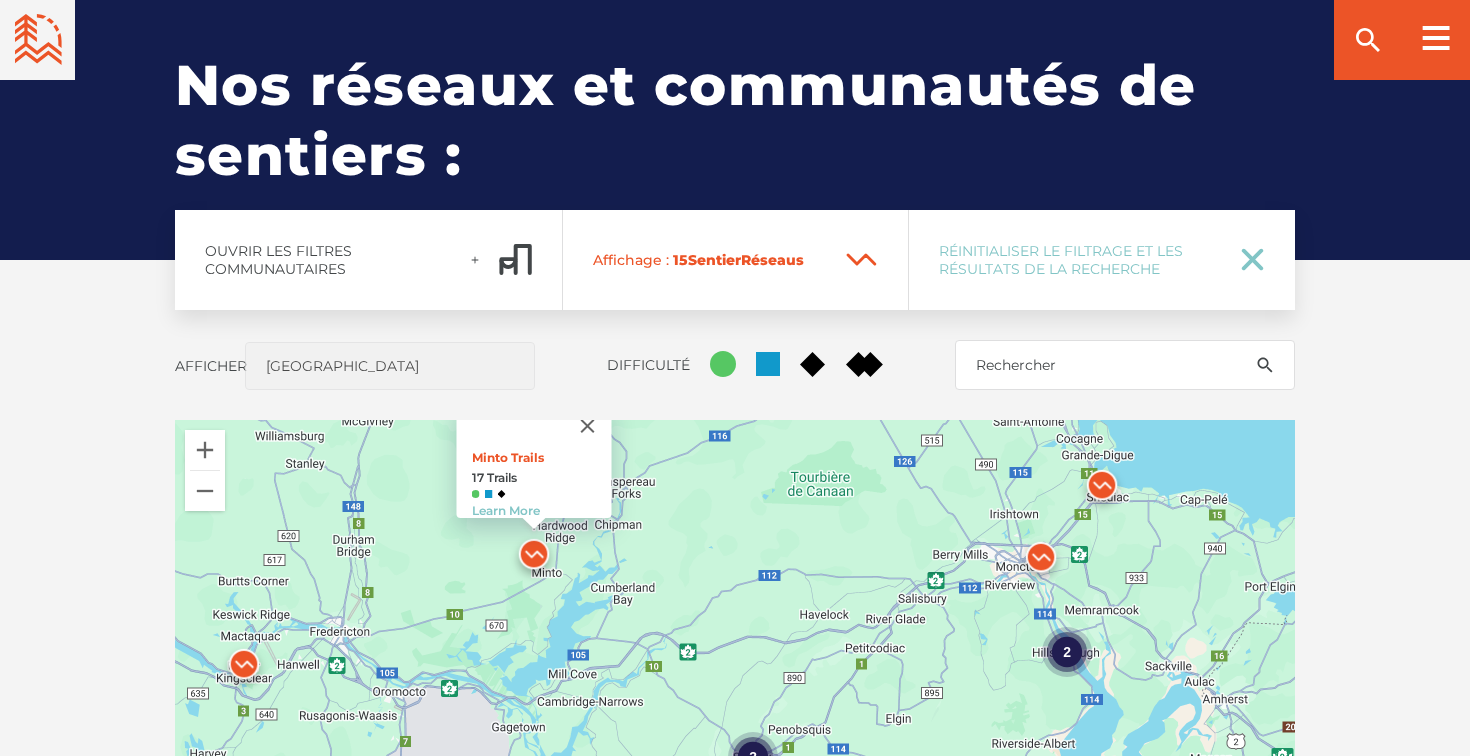 drag, startPoint x: 828, startPoint y: 532, endPoint x: 950, endPoint y: 436, distance: 155.24174 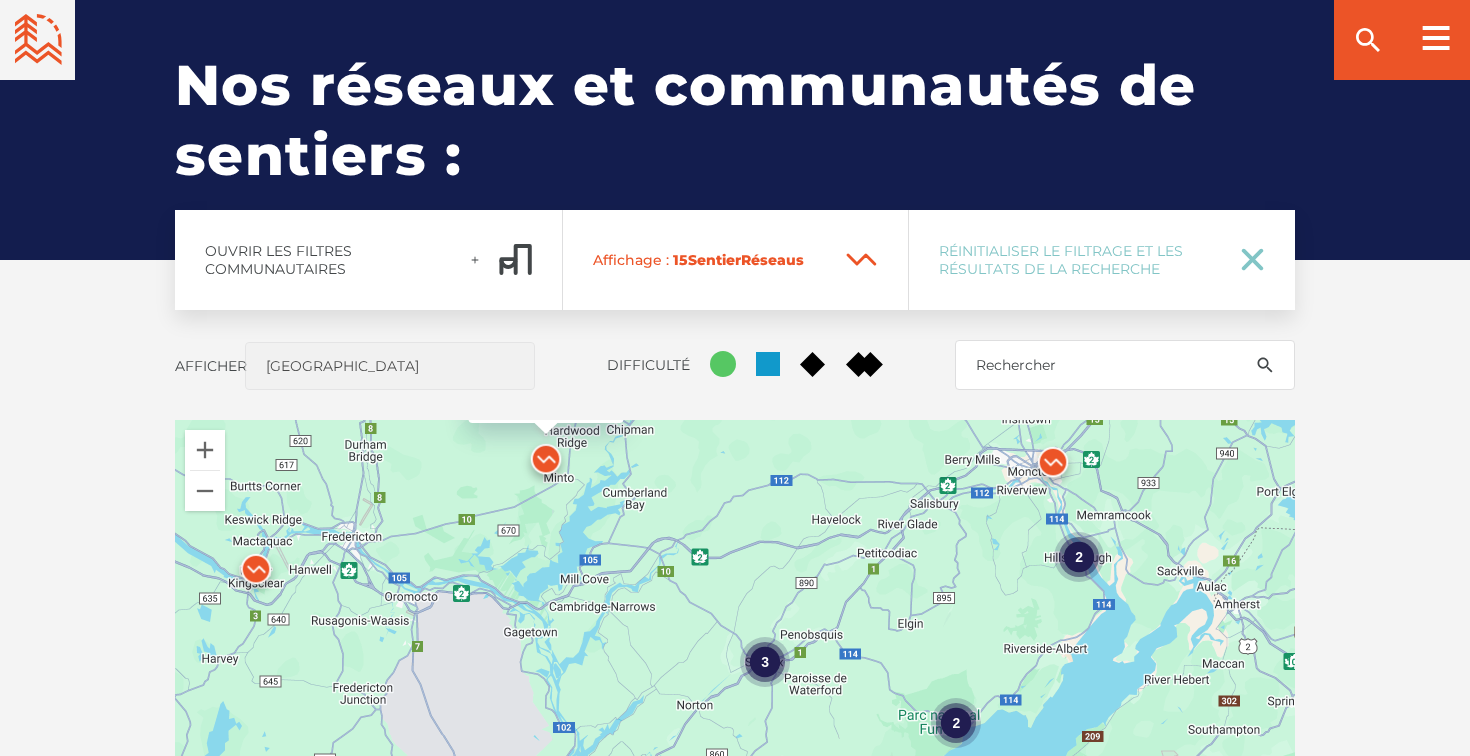 drag, startPoint x: 1218, startPoint y: 627, endPoint x: 1232, endPoint y: 526, distance: 101.96568 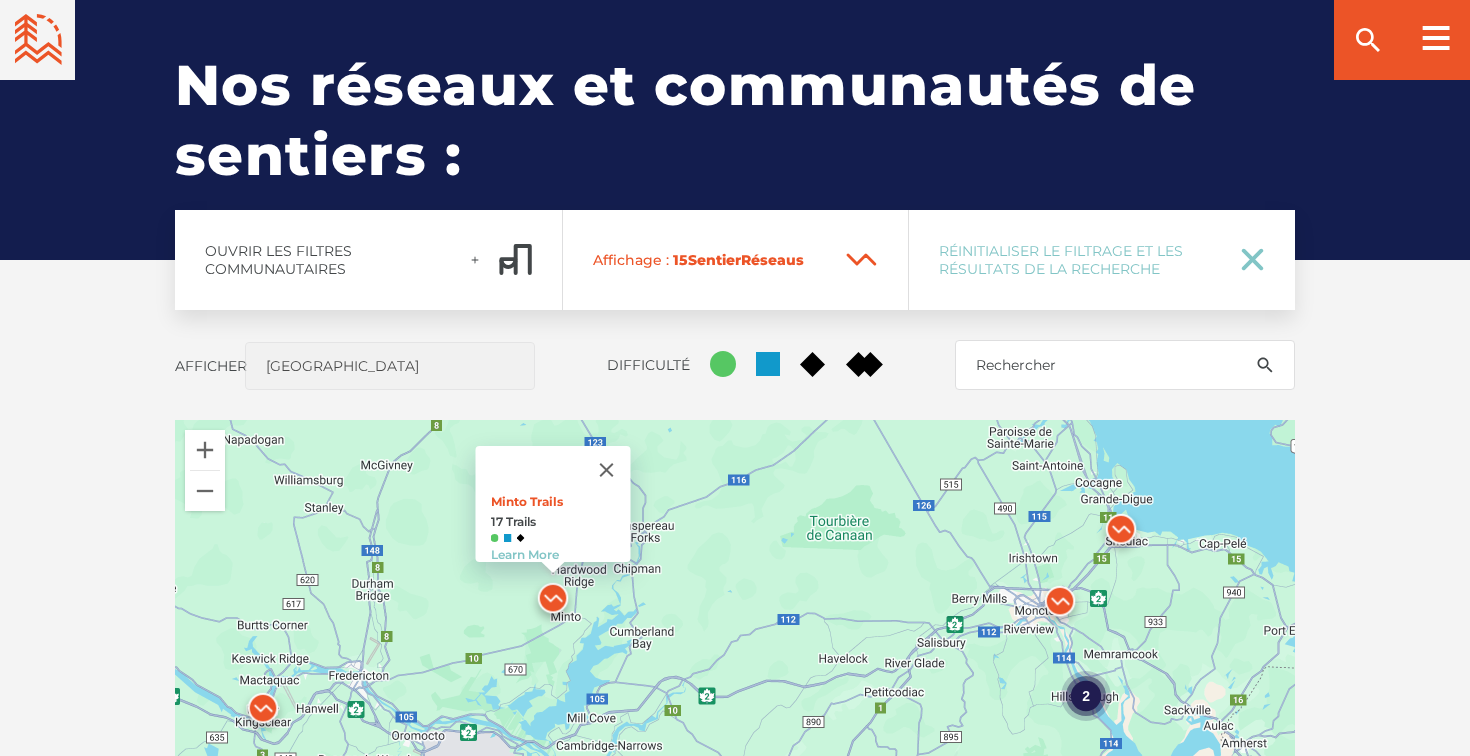 drag, startPoint x: 816, startPoint y: 478, endPoint x: 823, endPoint y: 621, distance: 143.17122 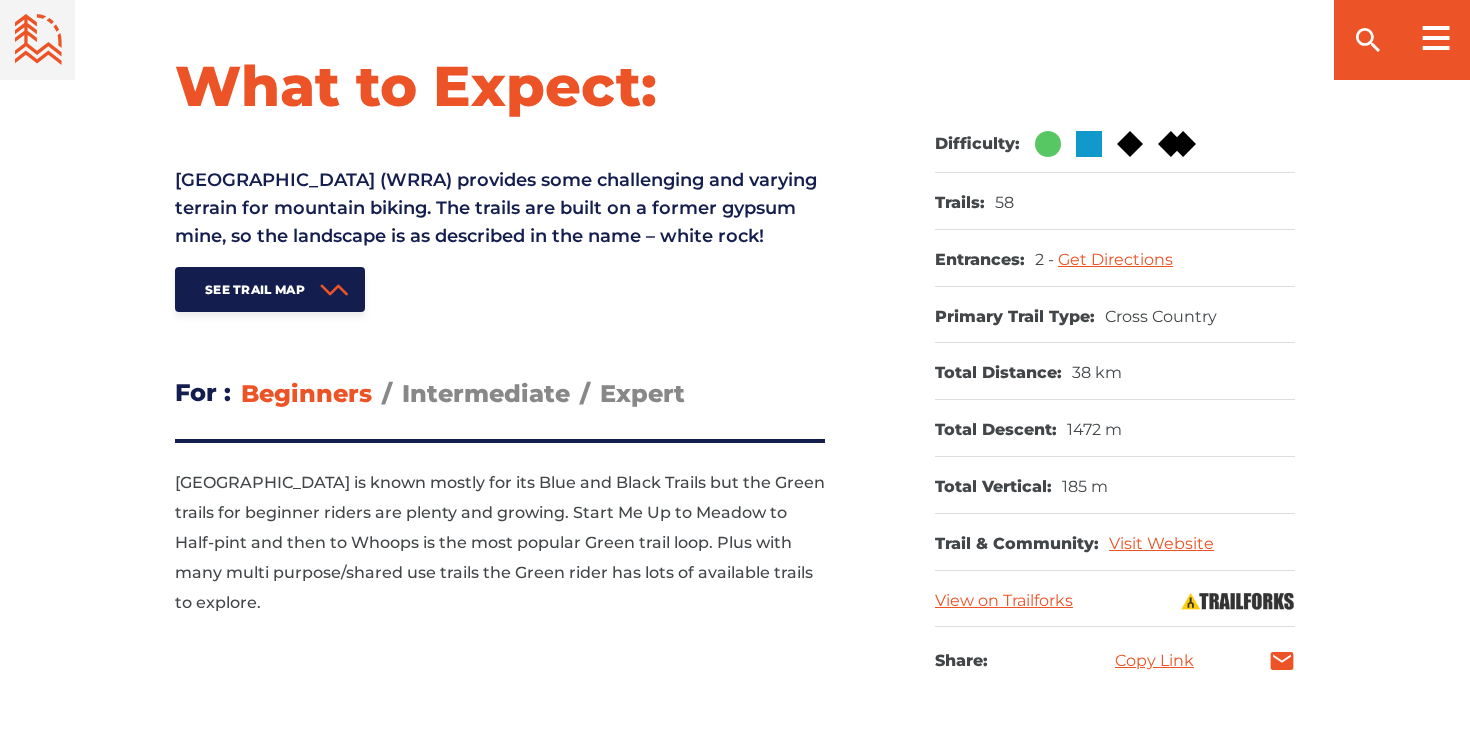 scroll, scrollTop: 806, scrollLeft: 0, axis: vertical 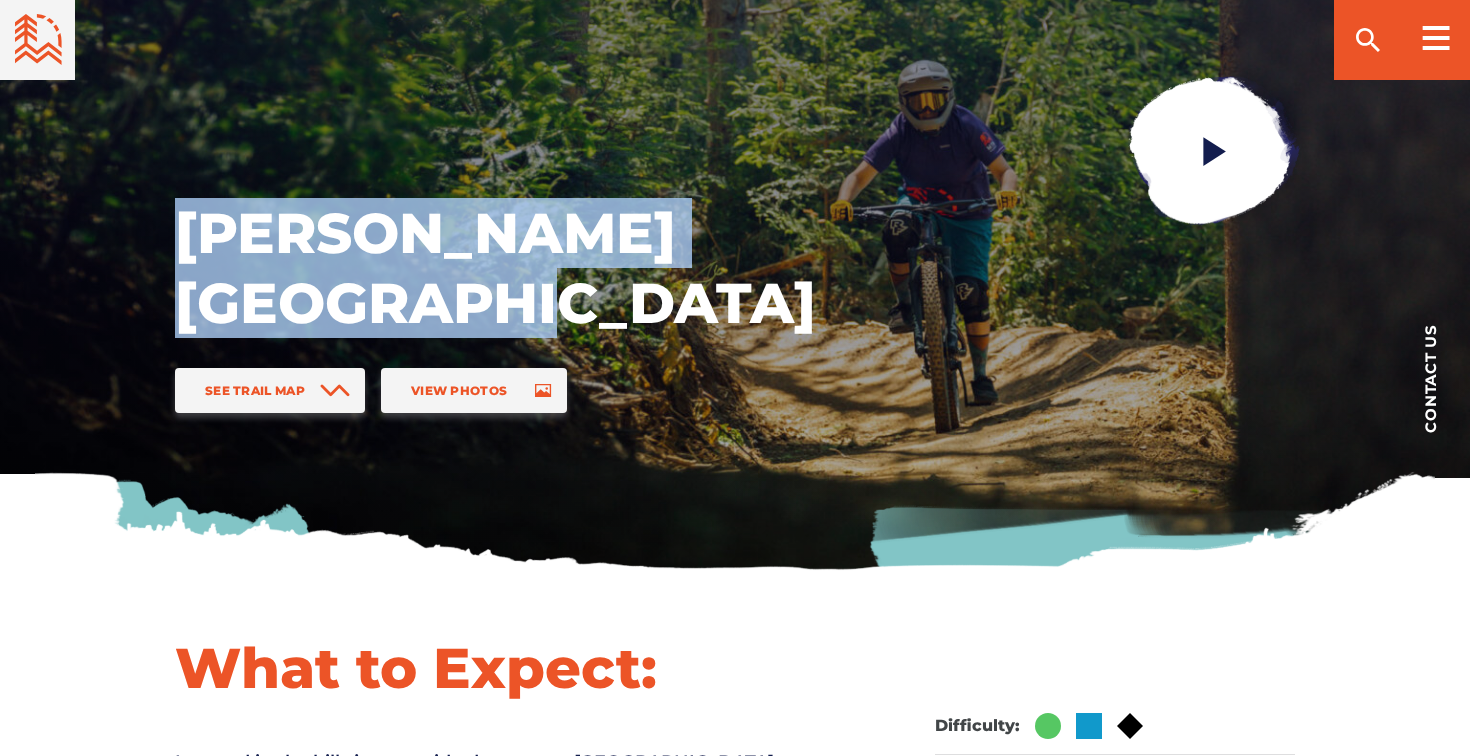 drag, startPoint x: 327, startPoint y: 289, endPoint x: 164, endPoint y: 221, distance: 176.6154 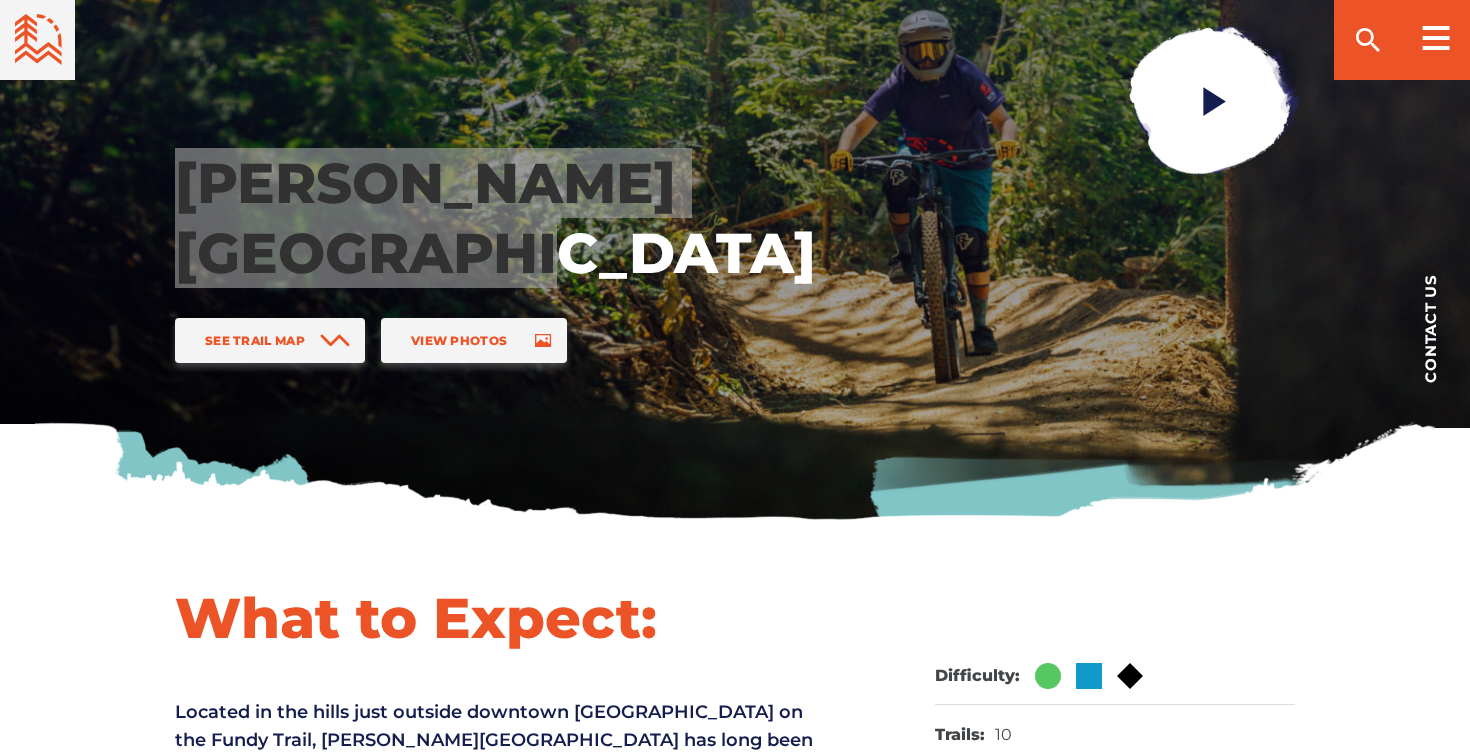 scroll, scrollTop: 125, scrollLeft: 0, axis: vertical 